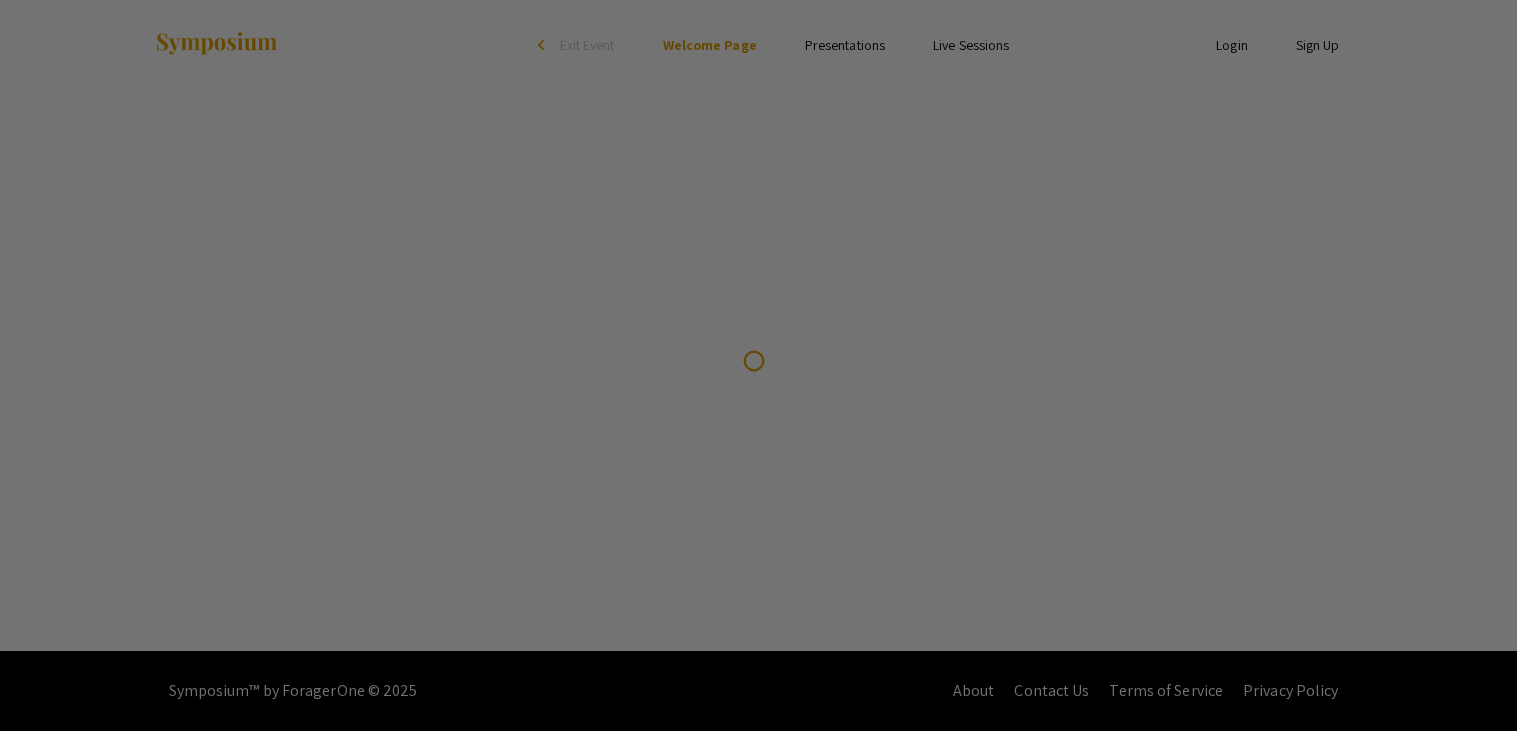 scroll, scrollTop: 0, scrollLeft: 0, axis: both 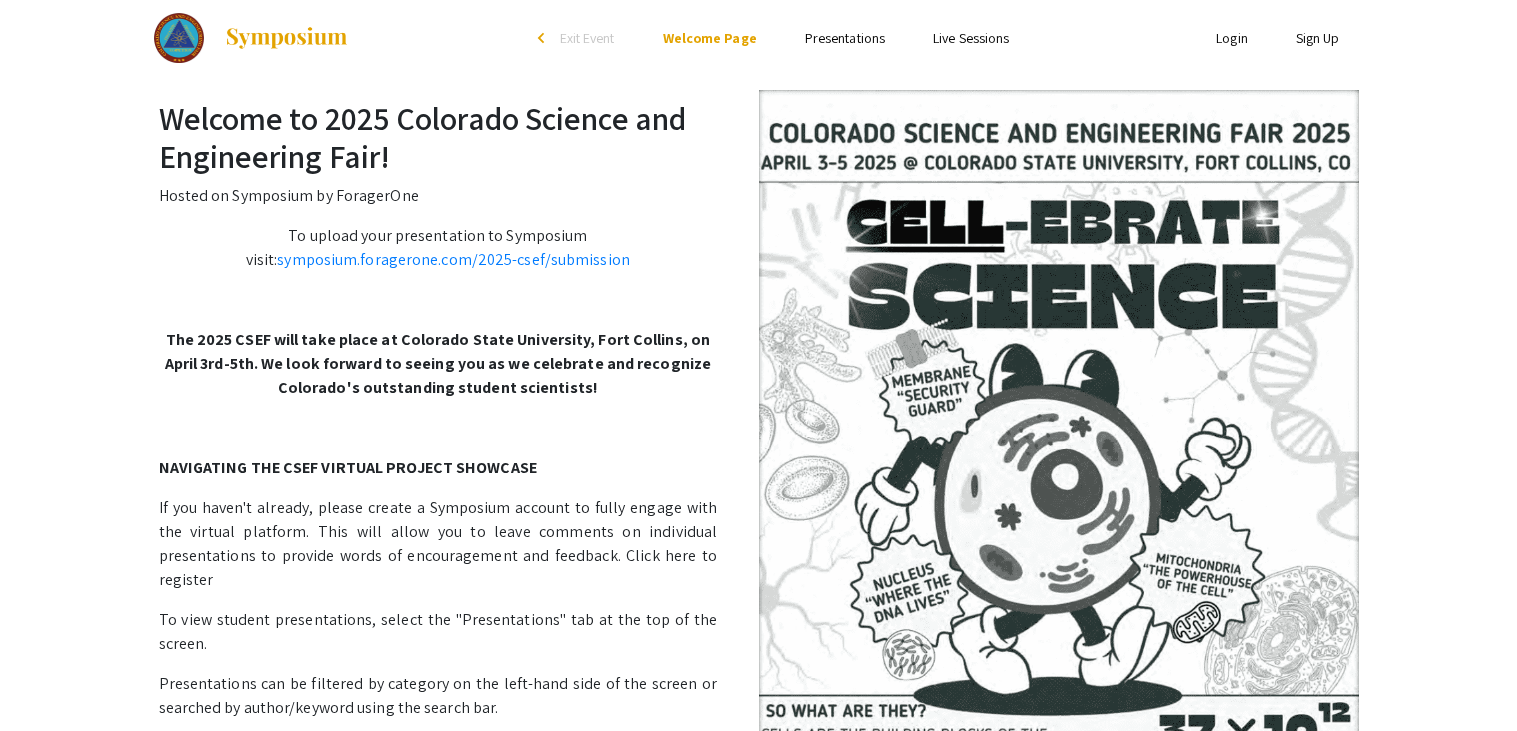 click on "Presentations" at bounding box center (845, 38) 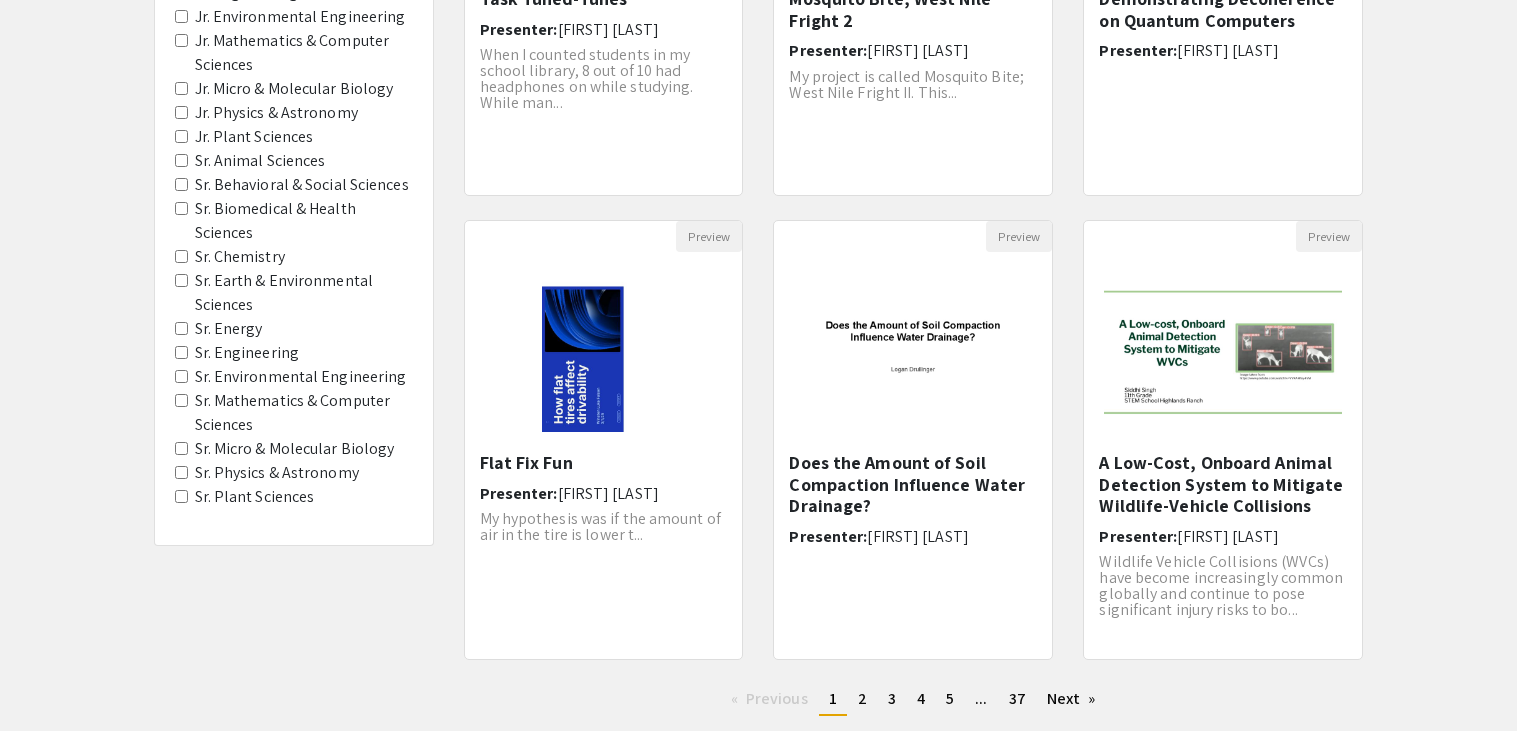 scroll, scrollTop: 465, scrollLeft: 0, axis: vertical 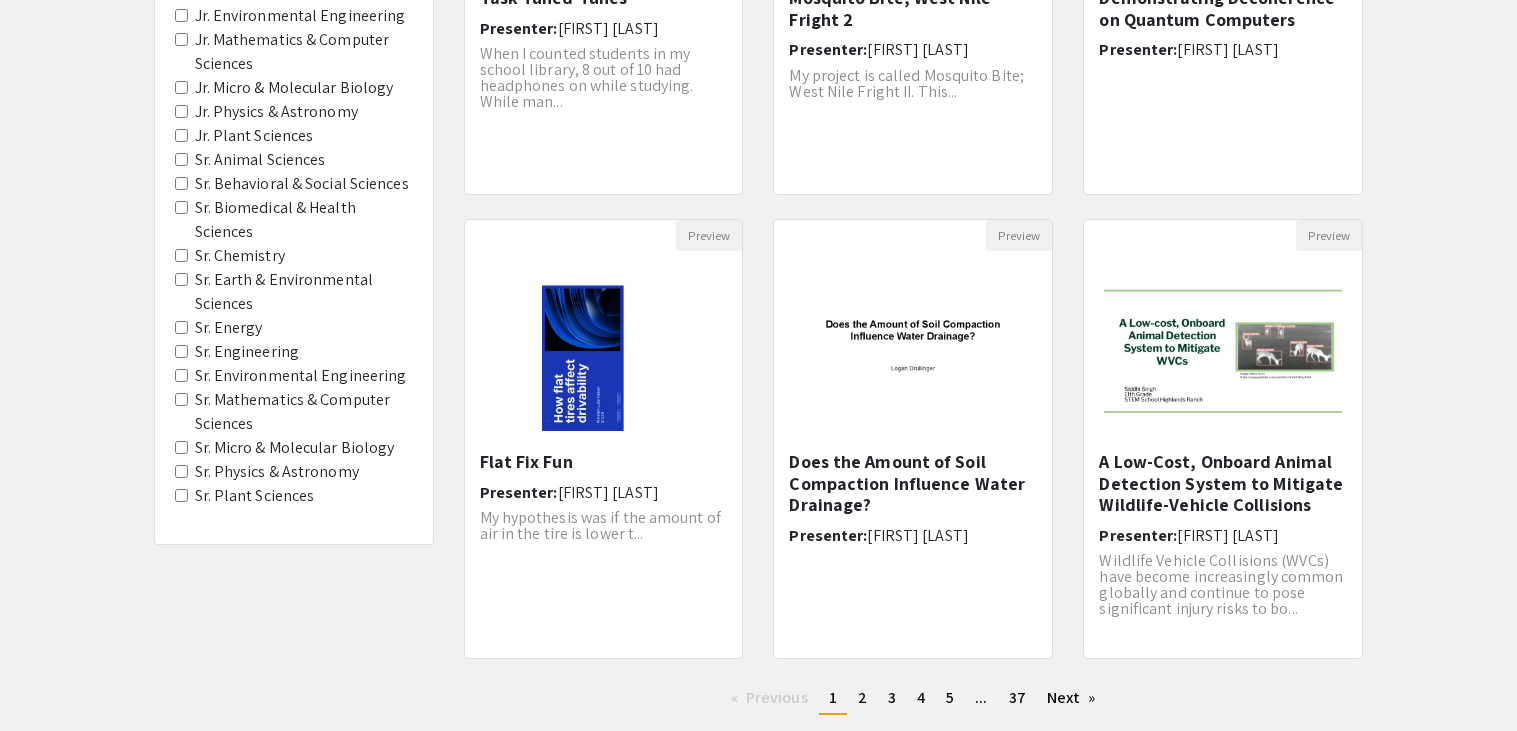 click on "Sr. Behavioral & Social Sciences" at bounding box center (181, 183) 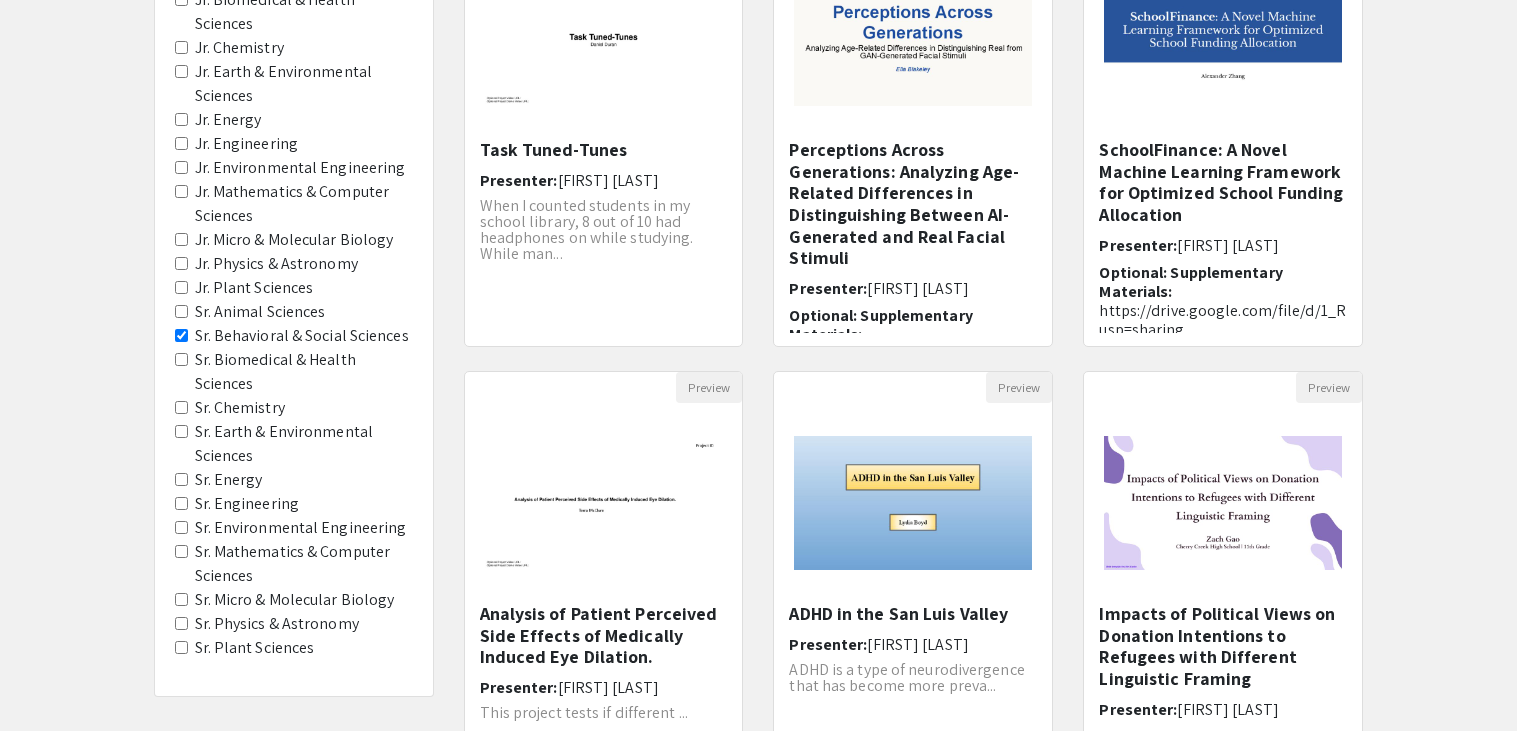 scroll, scrollTop: 316, scrollLeft: 0, axis: vertical 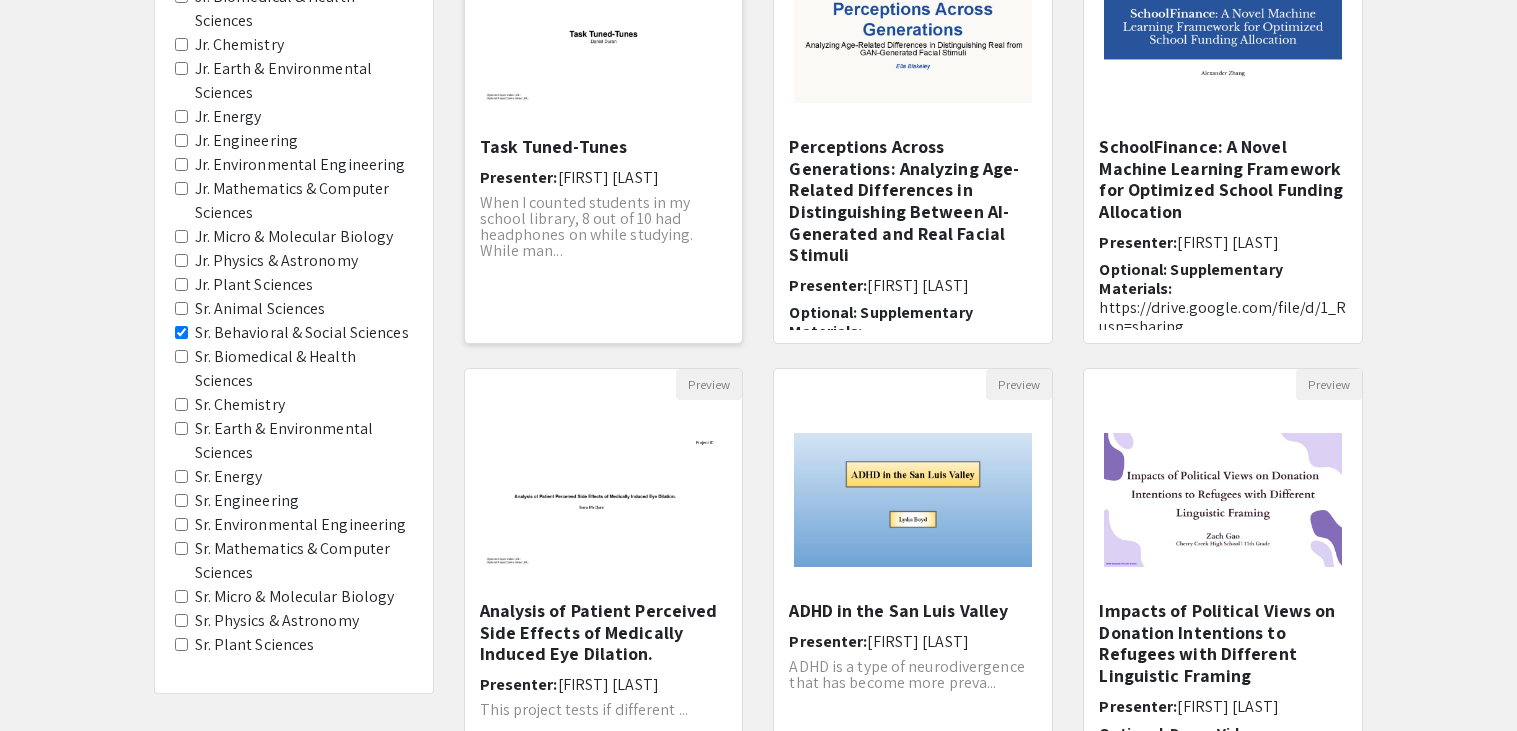 click on "When I counted students in my school library, 8 out of 10 had headphones on while studying. While man..." 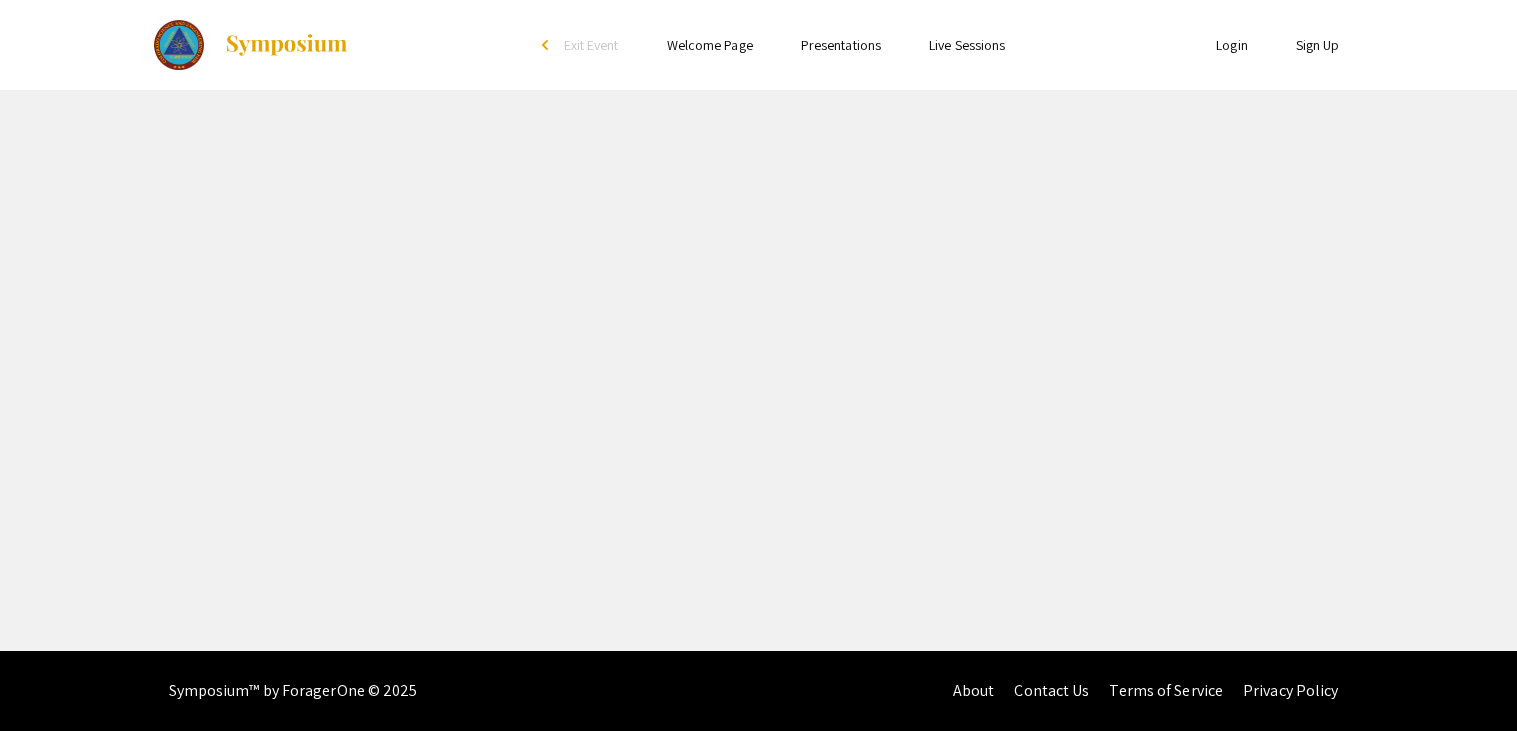 scroll, scrollTop: 0, scrollLeft: 0, axis: both 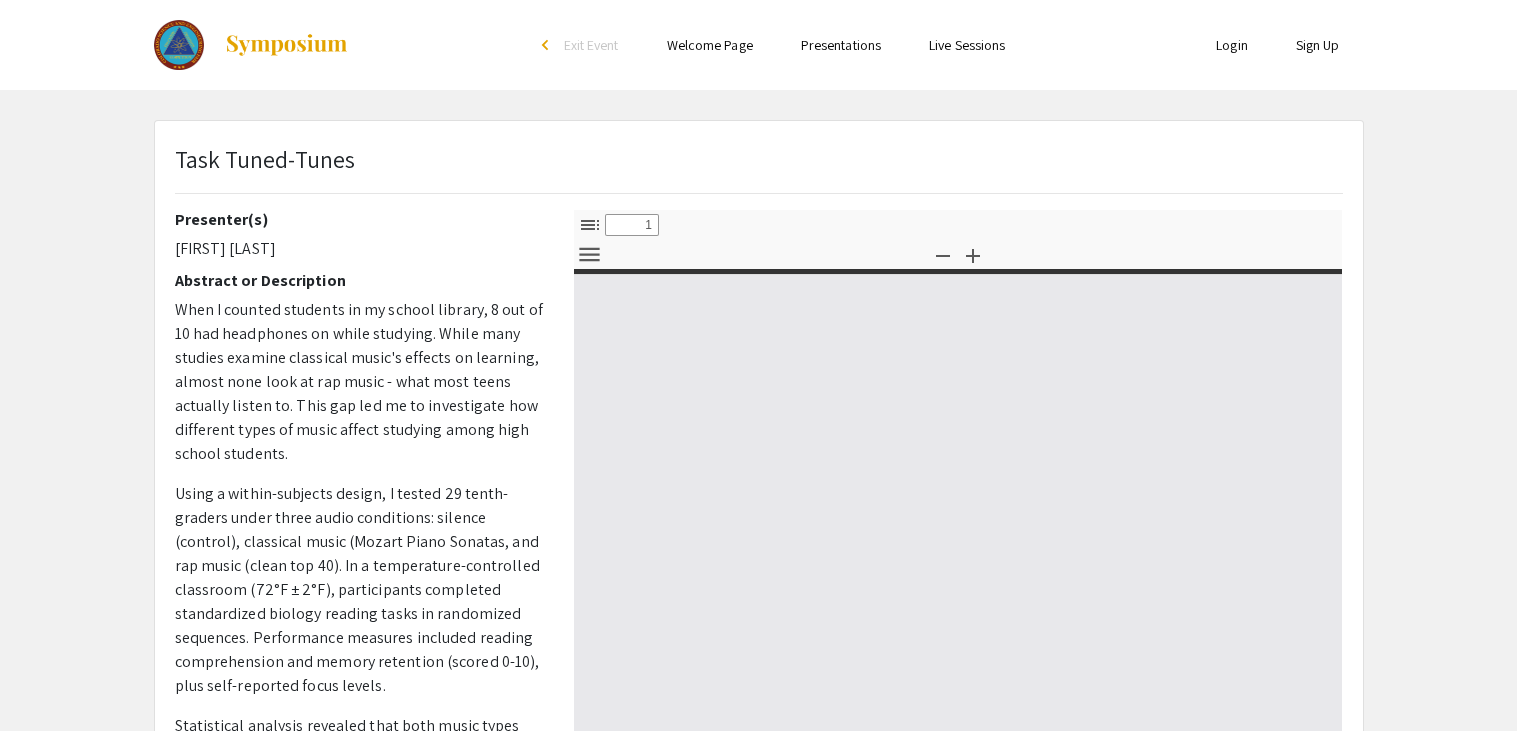 select on "custom" 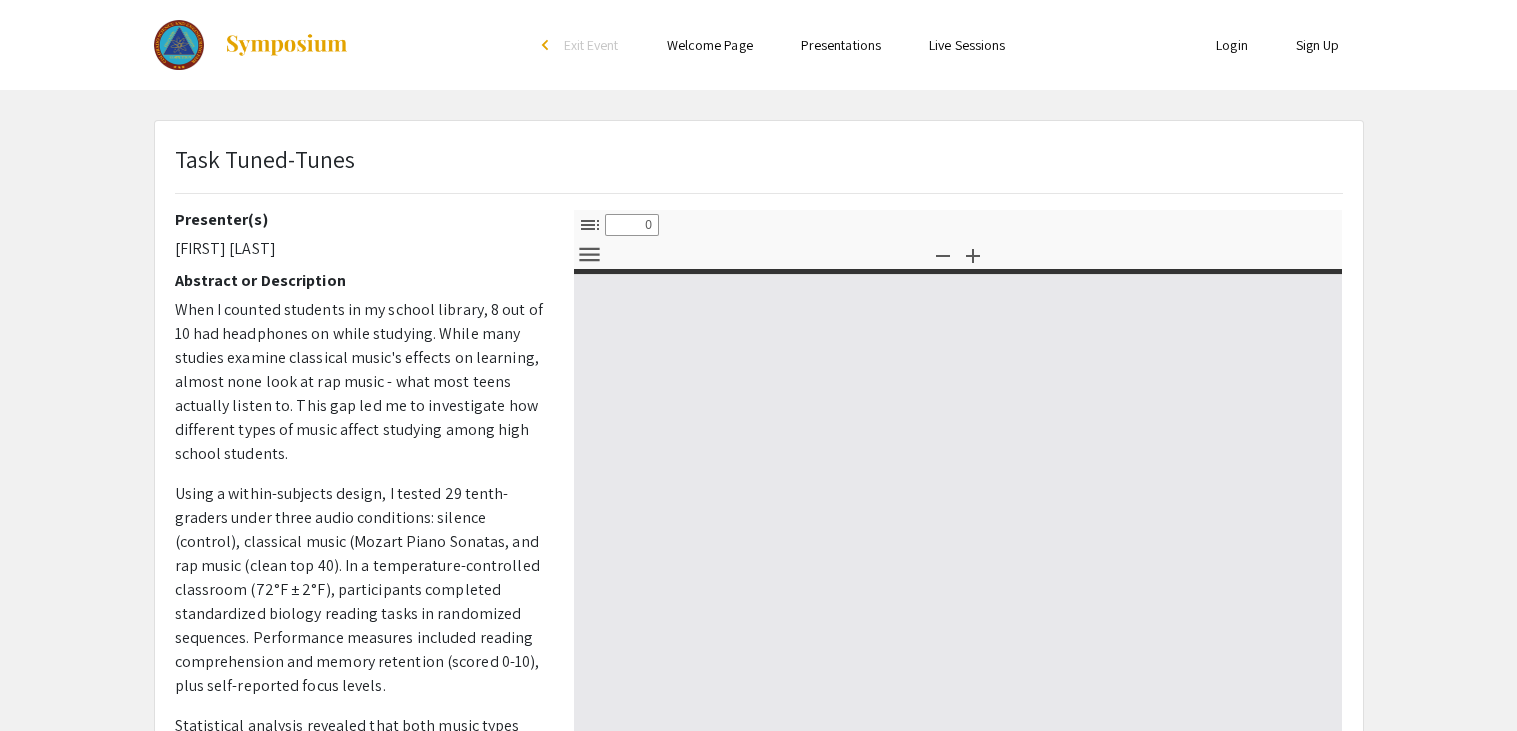 select on "custom" 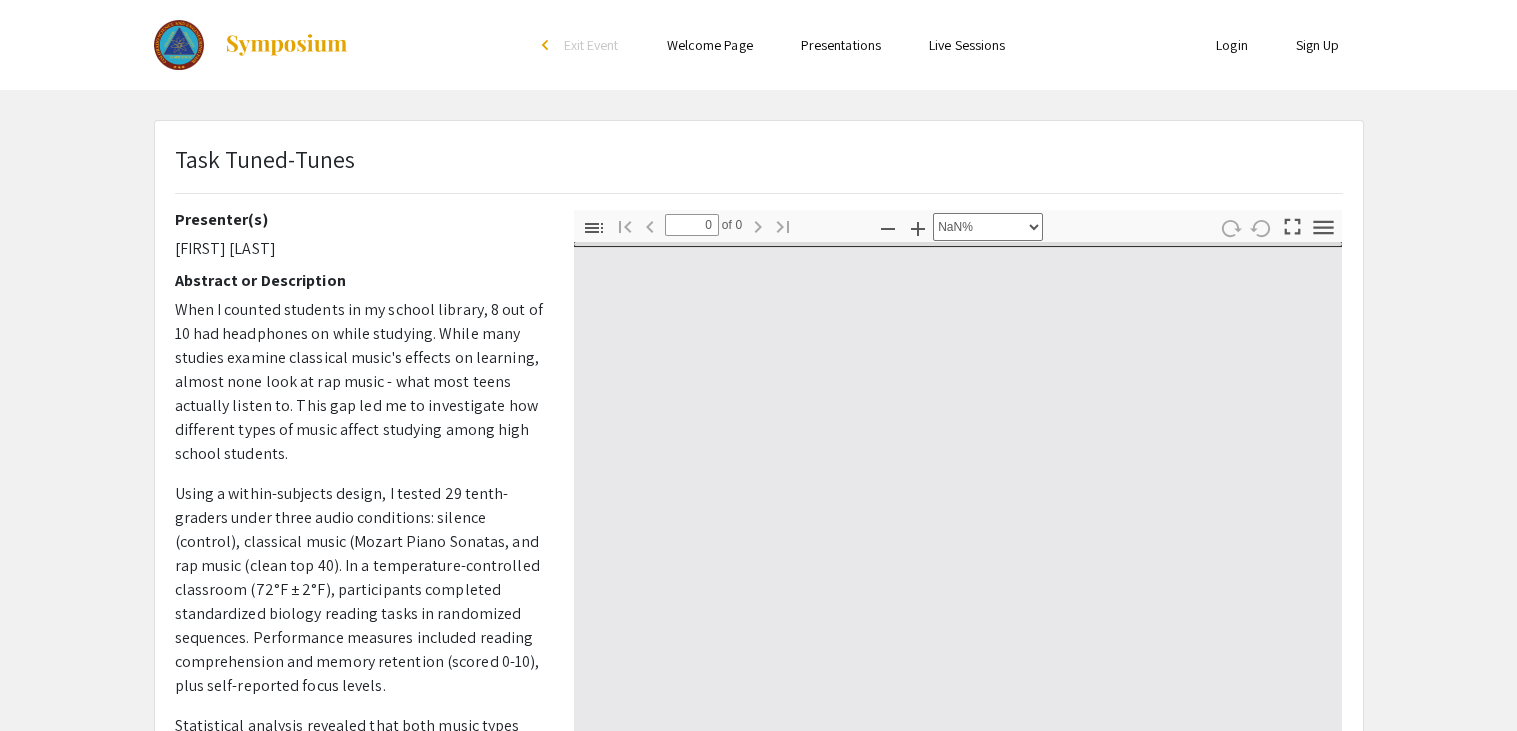 type on "1" 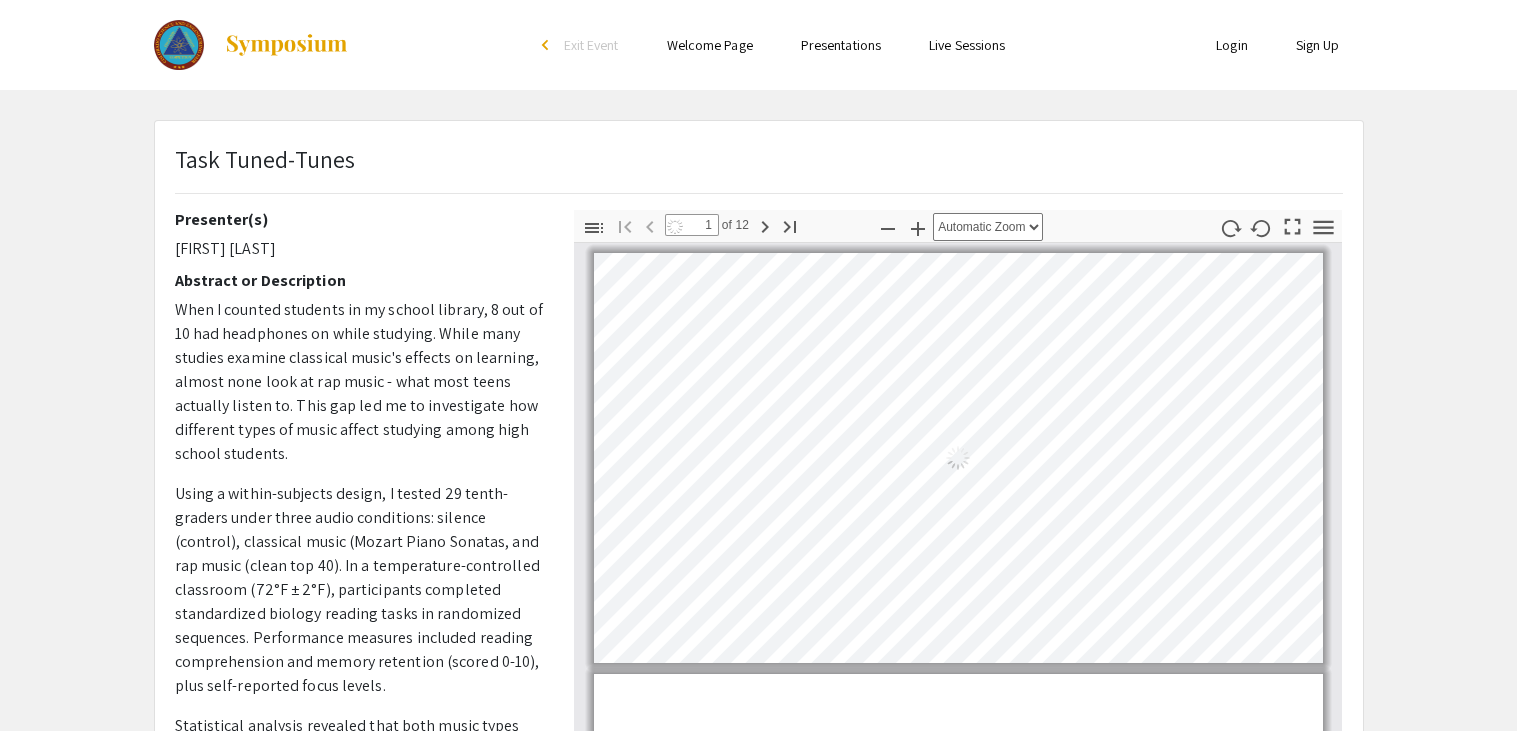 select on "auto" 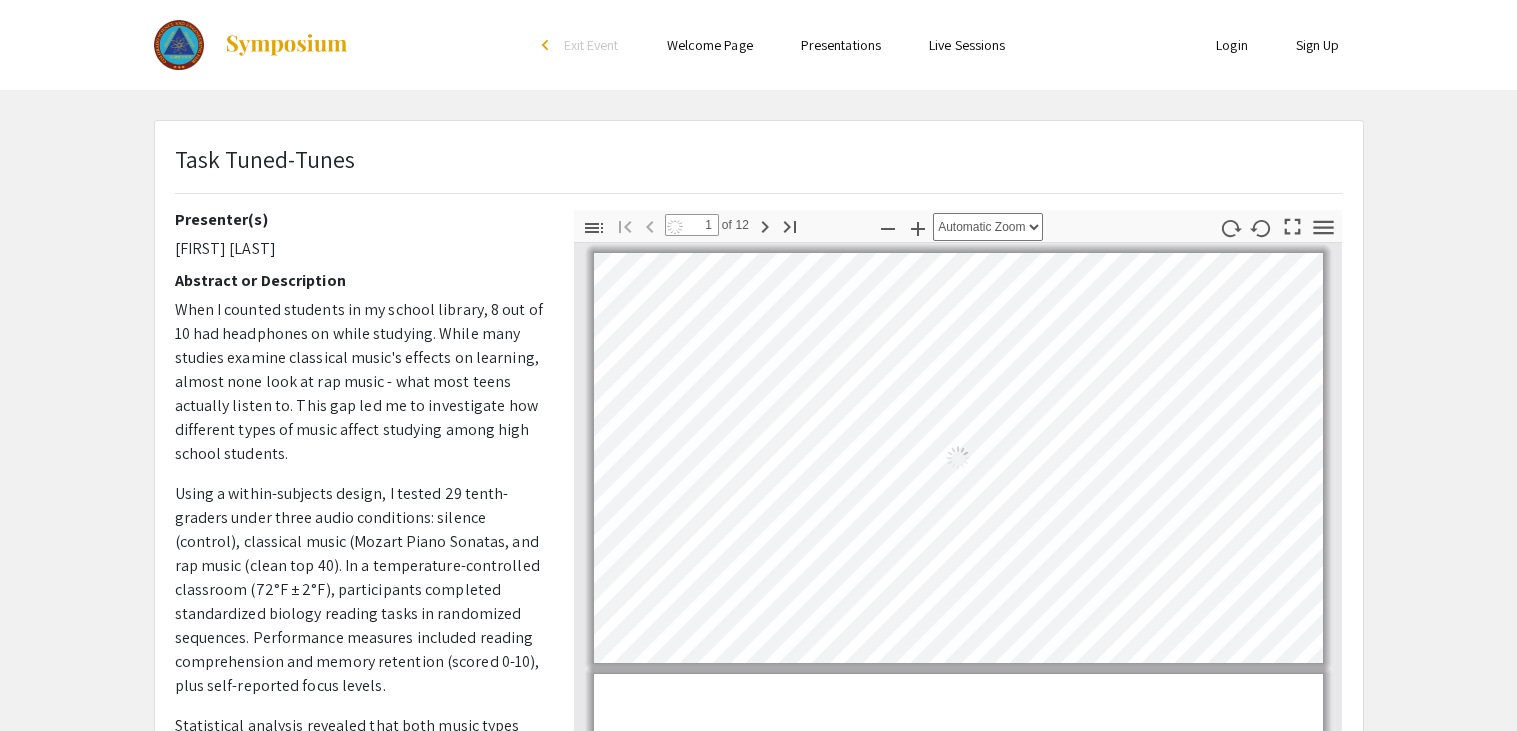 scroll, scrollTop: 4, scrollLeft: 0, axis: vertical 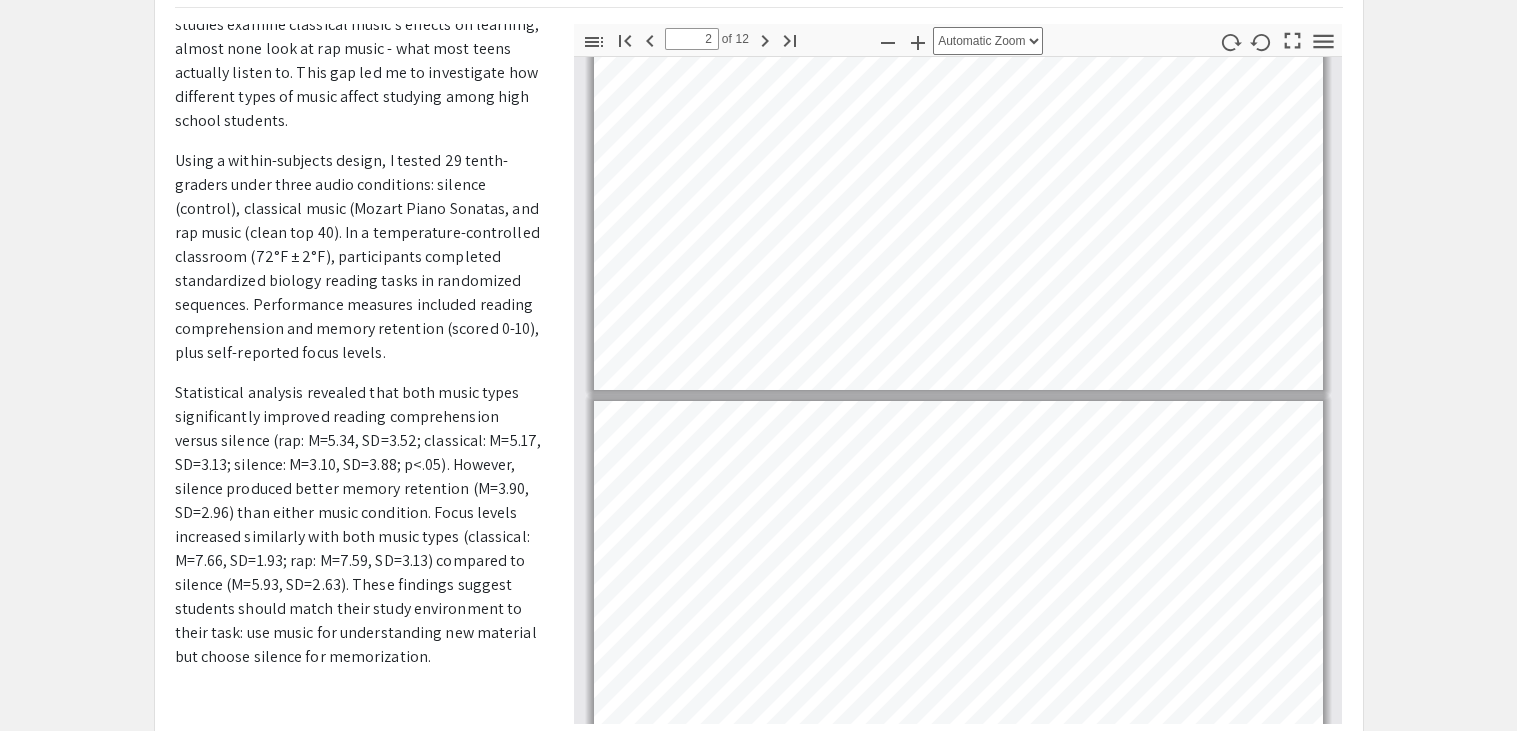 type on "3" 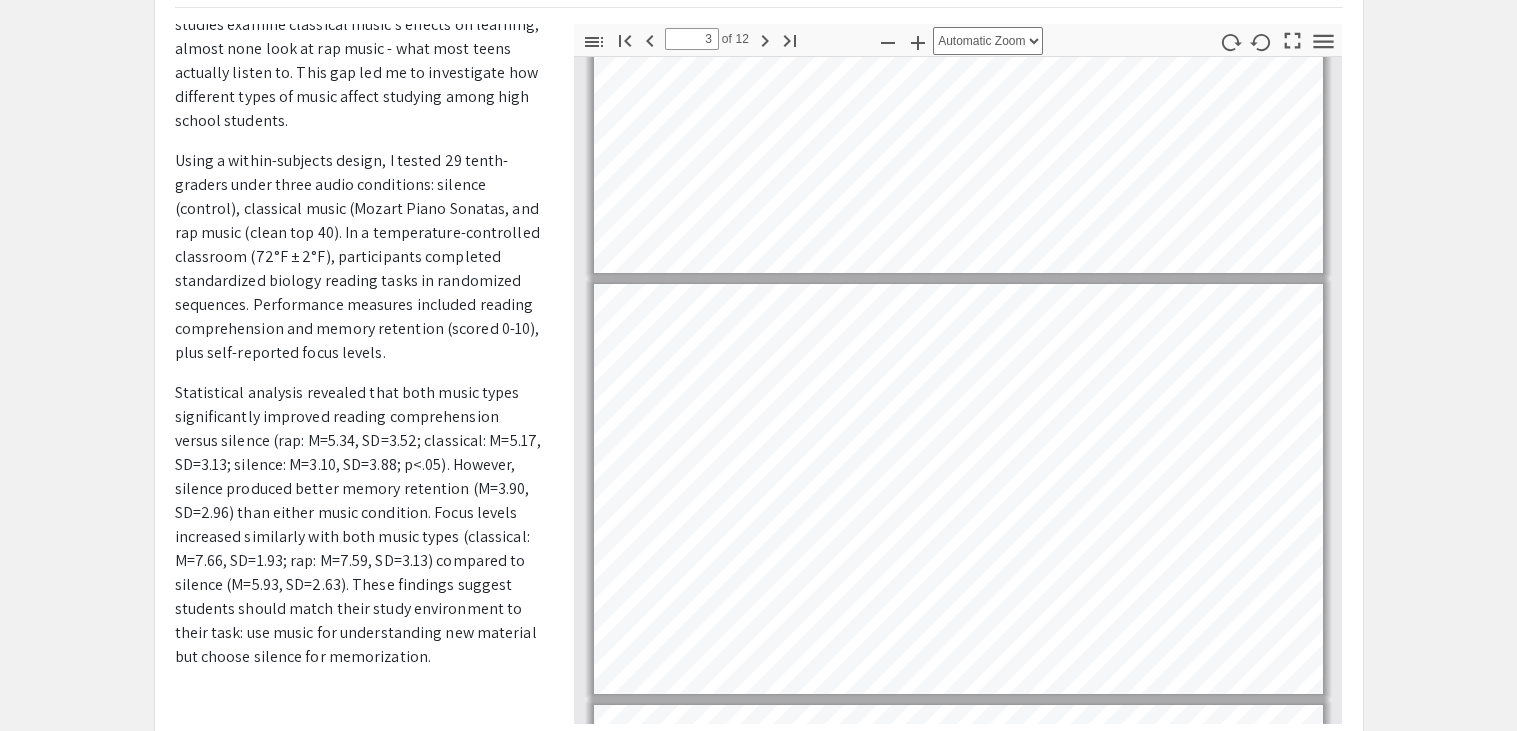 scroll, scrollTop: 626, scrollLeft: 0, axis: vertical 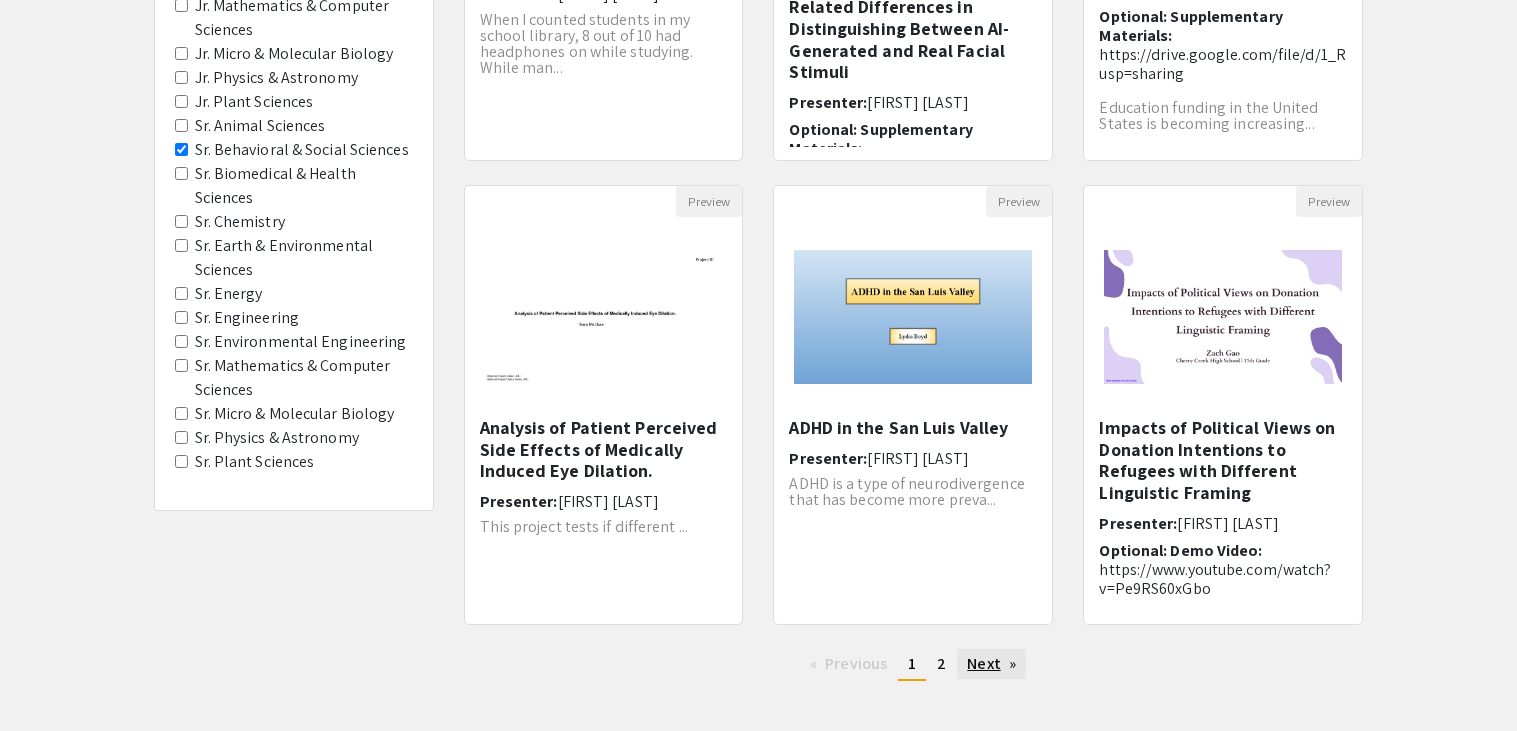 click on "Next  page" 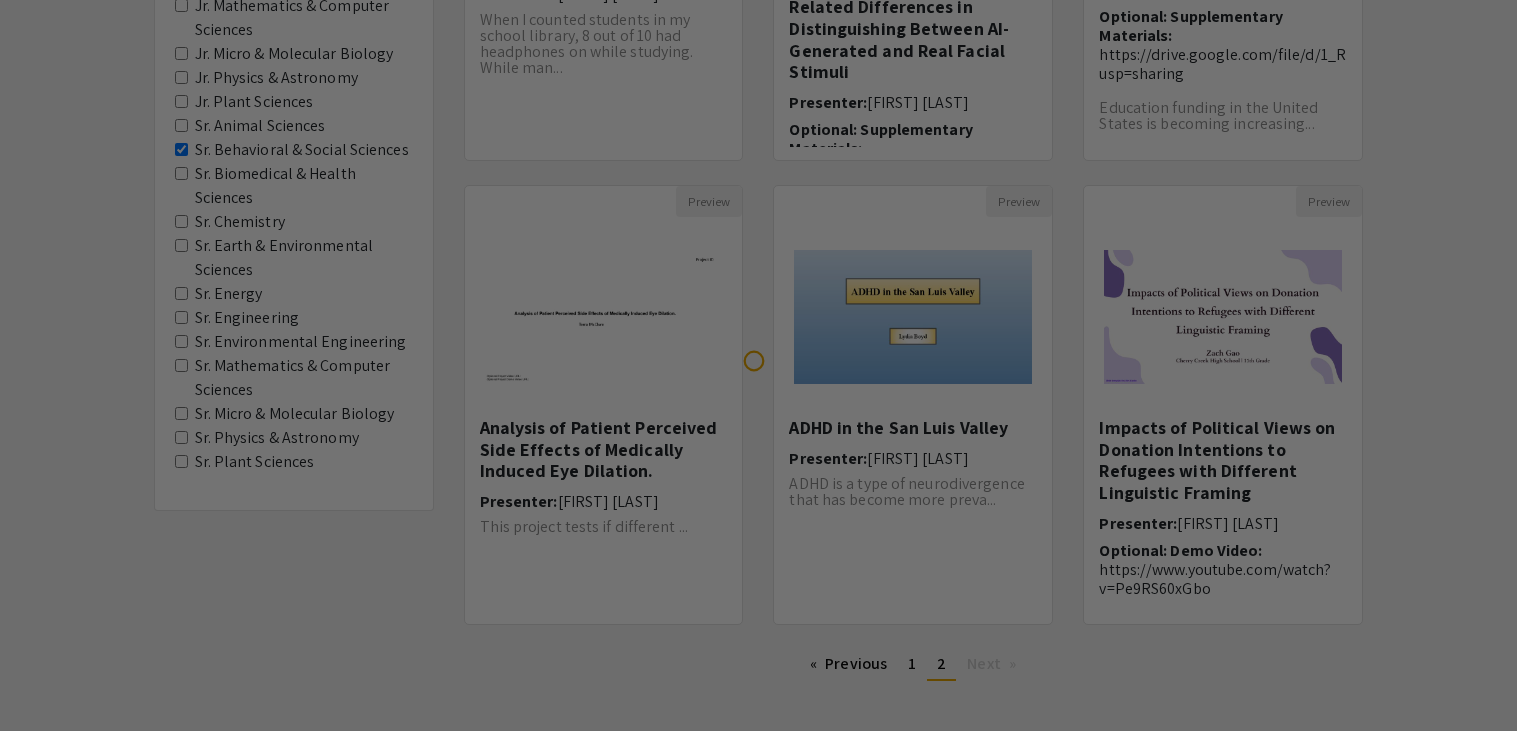 scroll, scrollTop: 0, scrollLeft: 0, axis: both 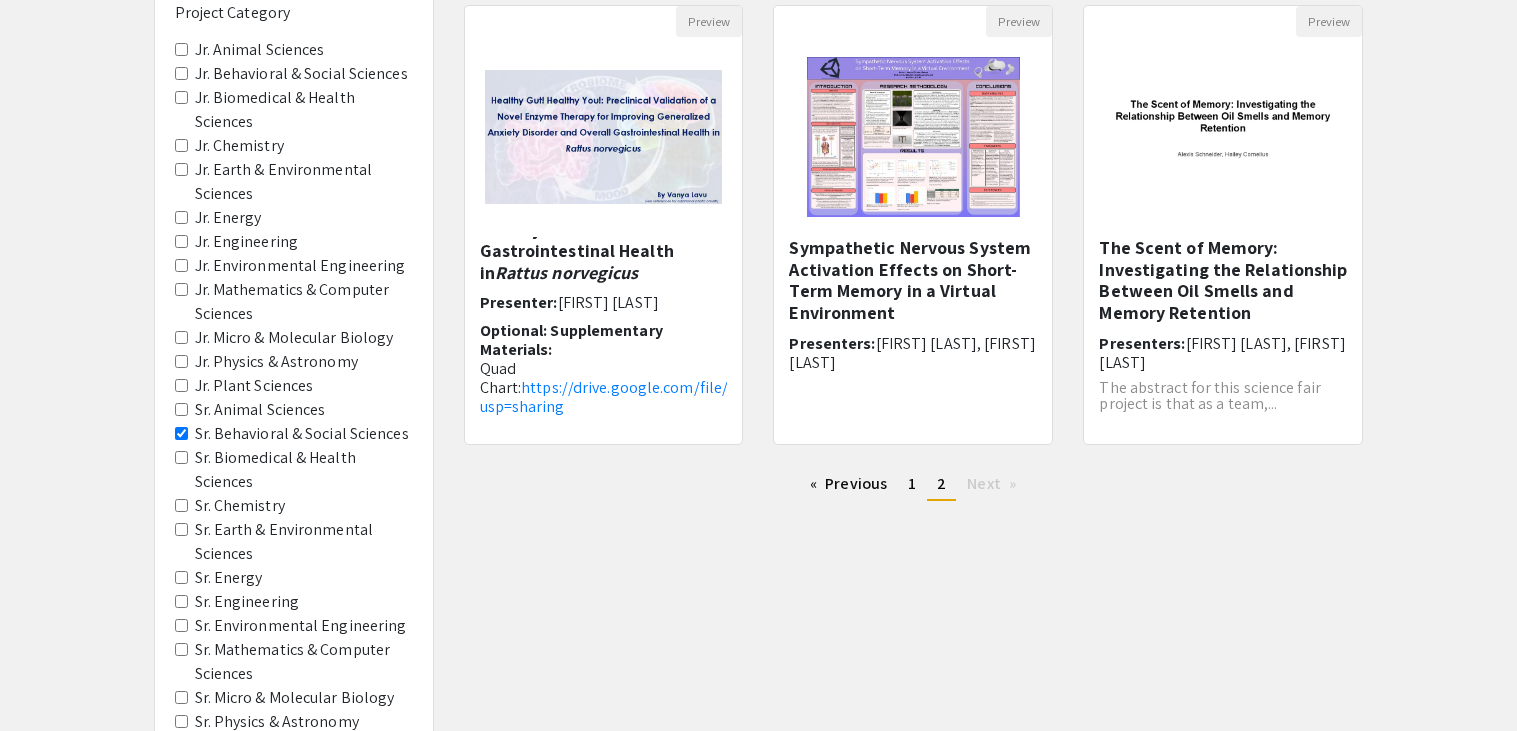 click on "Sr. Biomedical & Health Sciences" at bounding box center [181, 457] 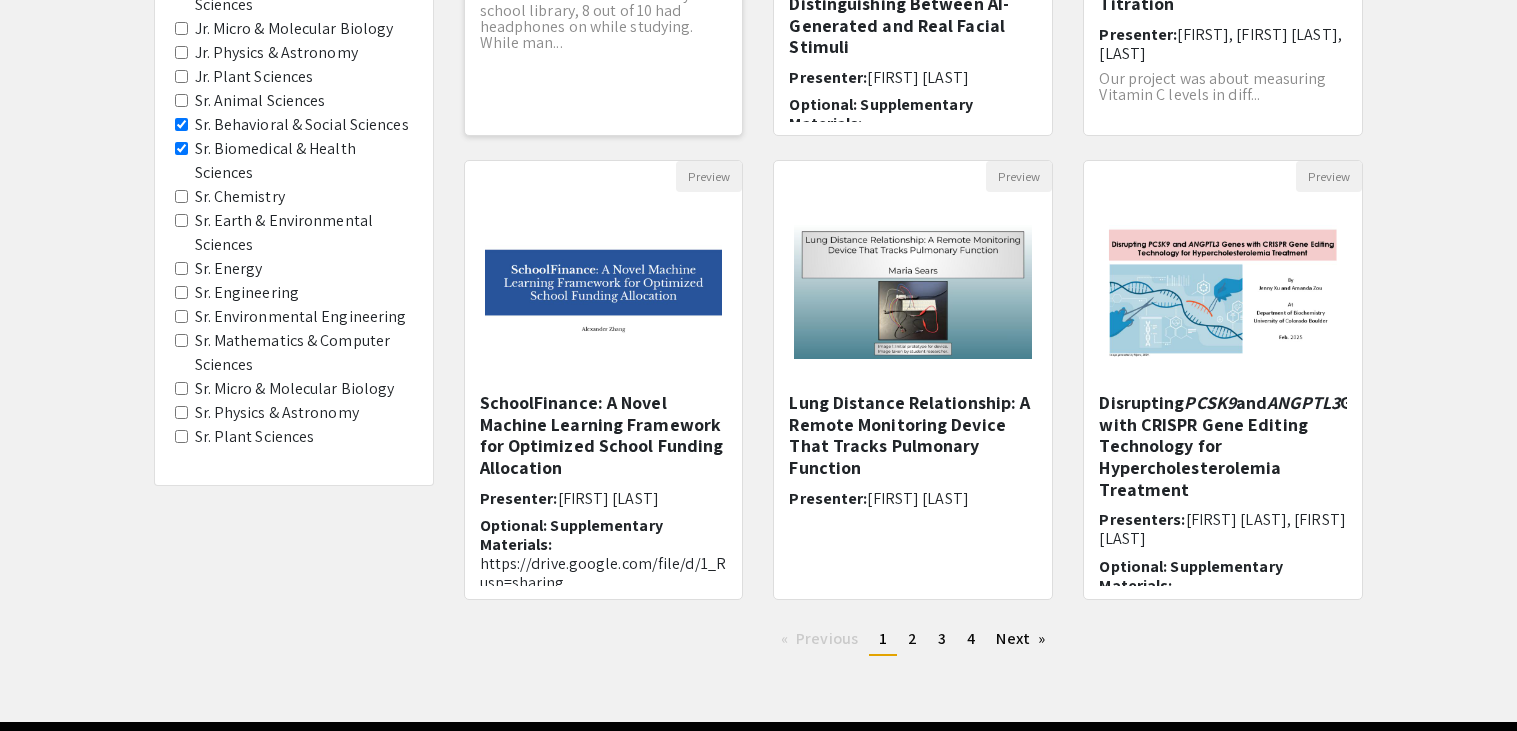 scroll, scrollTop: 591, scrollLeft: 0, axis: vertical 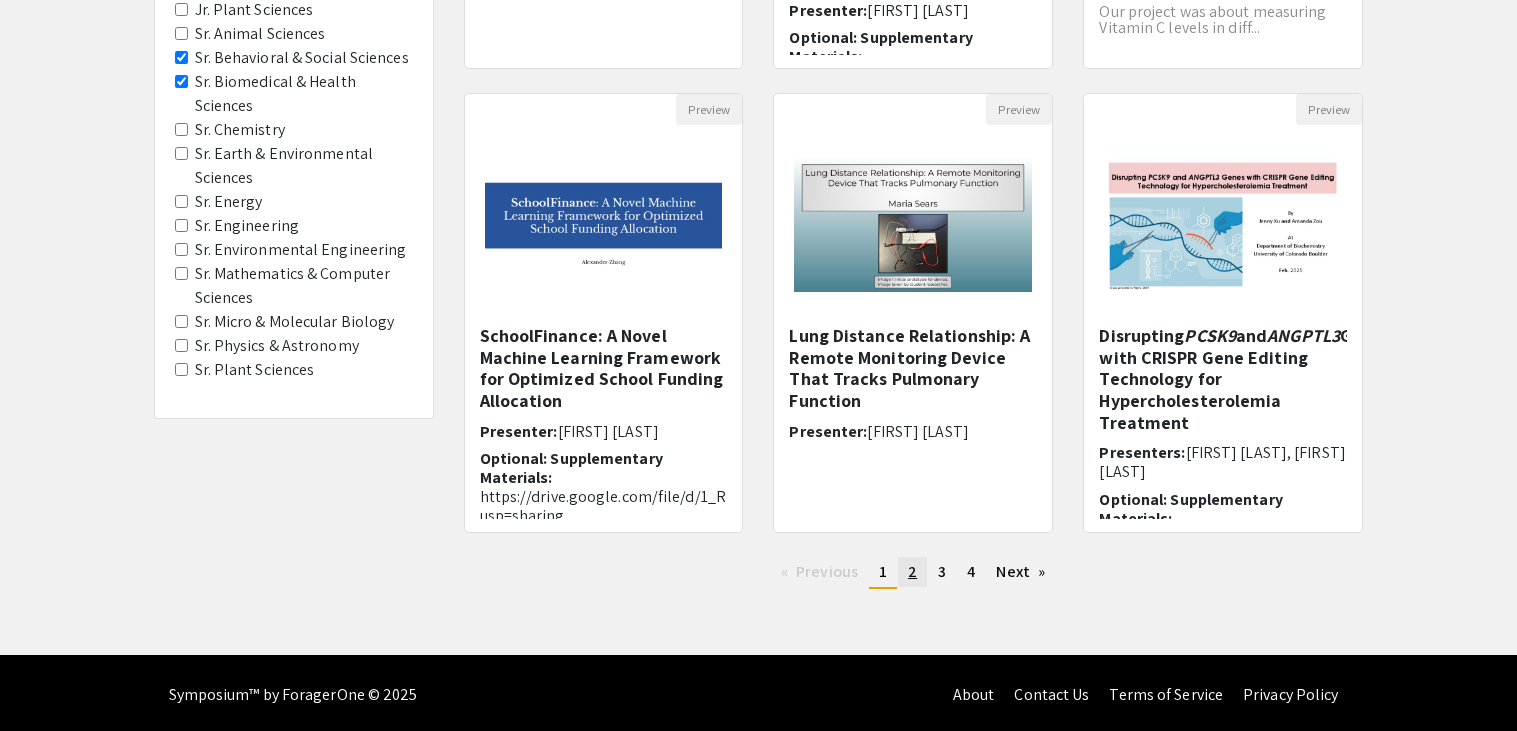 click on "2" 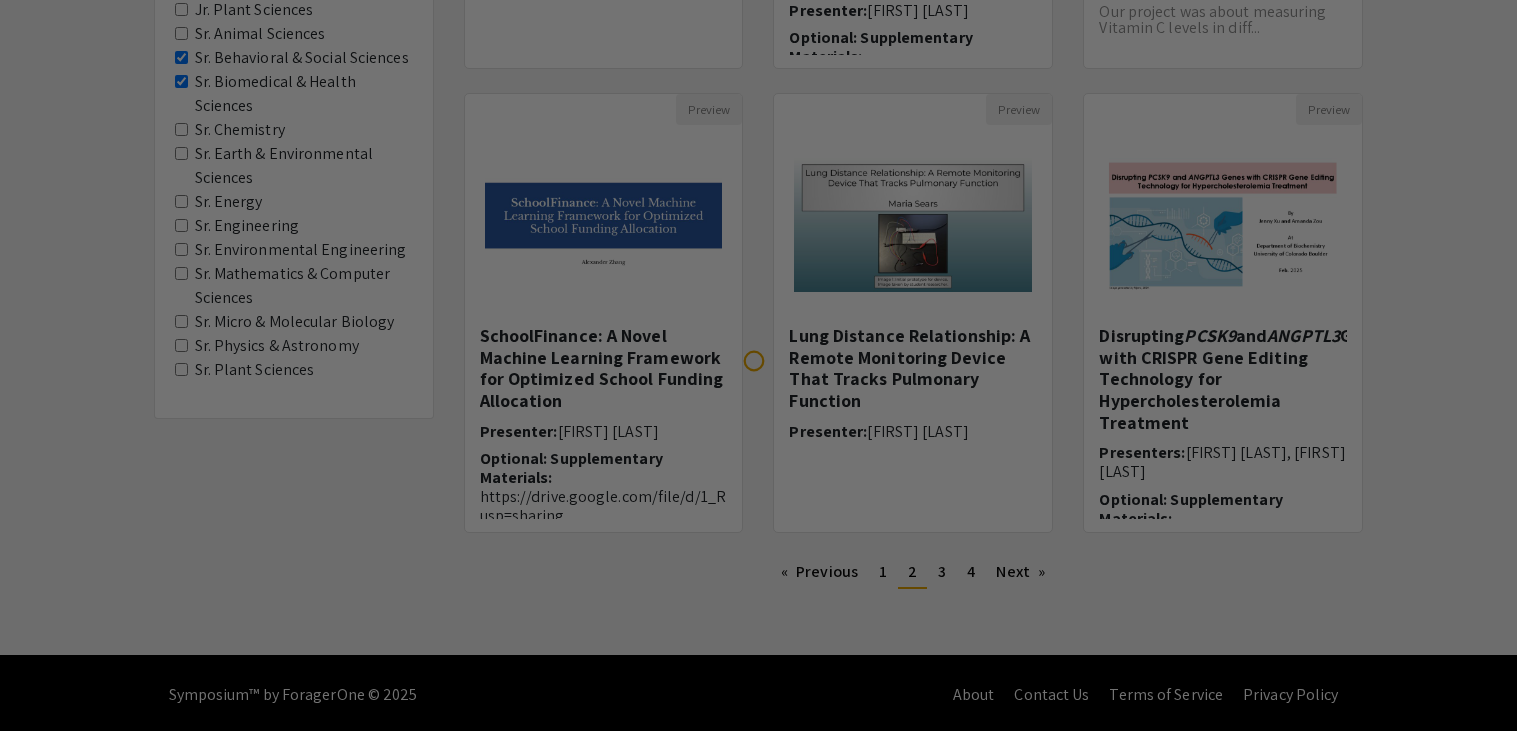scroll, scrollTop: 0, scrollLeft: 0, axis: both 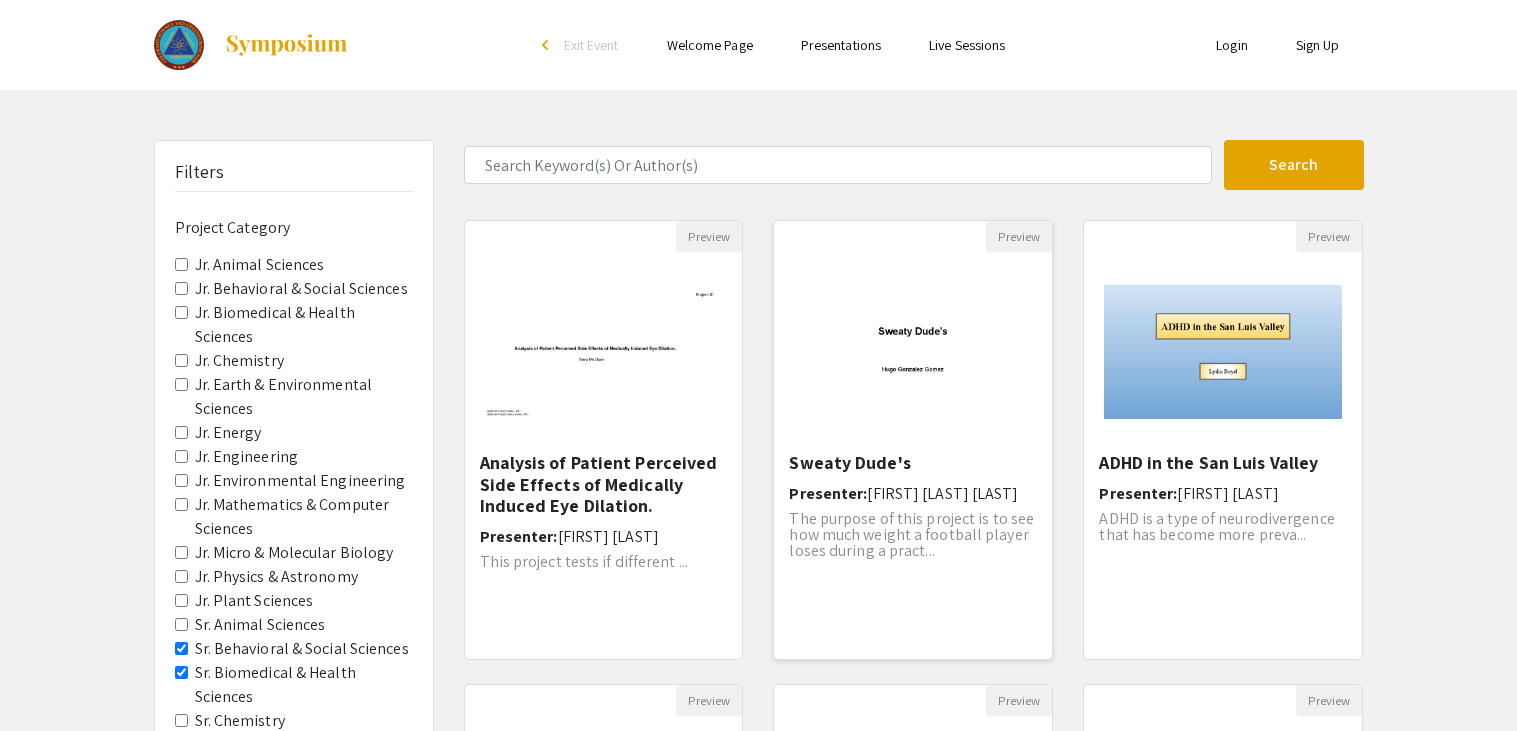 click on "Sweaty Dude's" at bounding box center [913, 463] 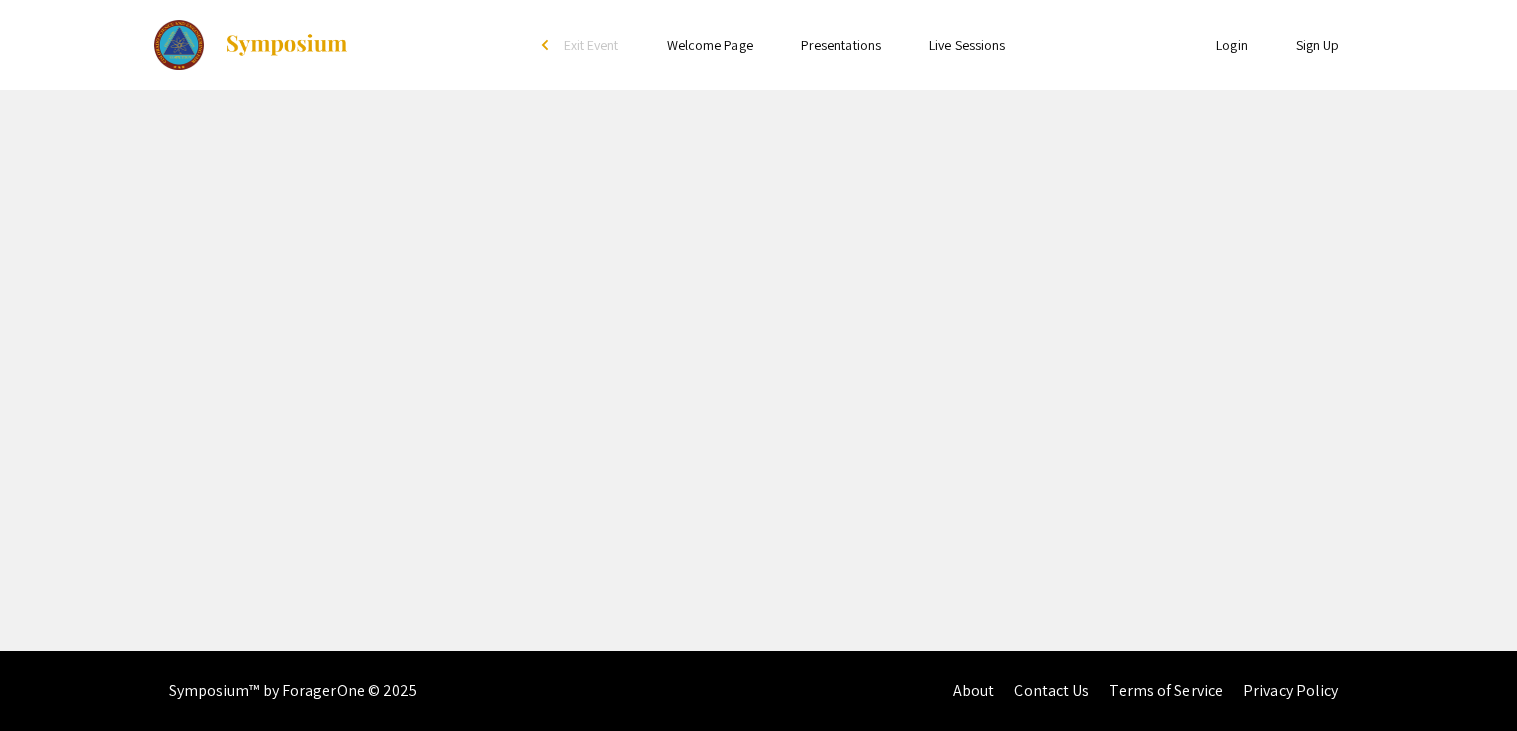 select on "custom" 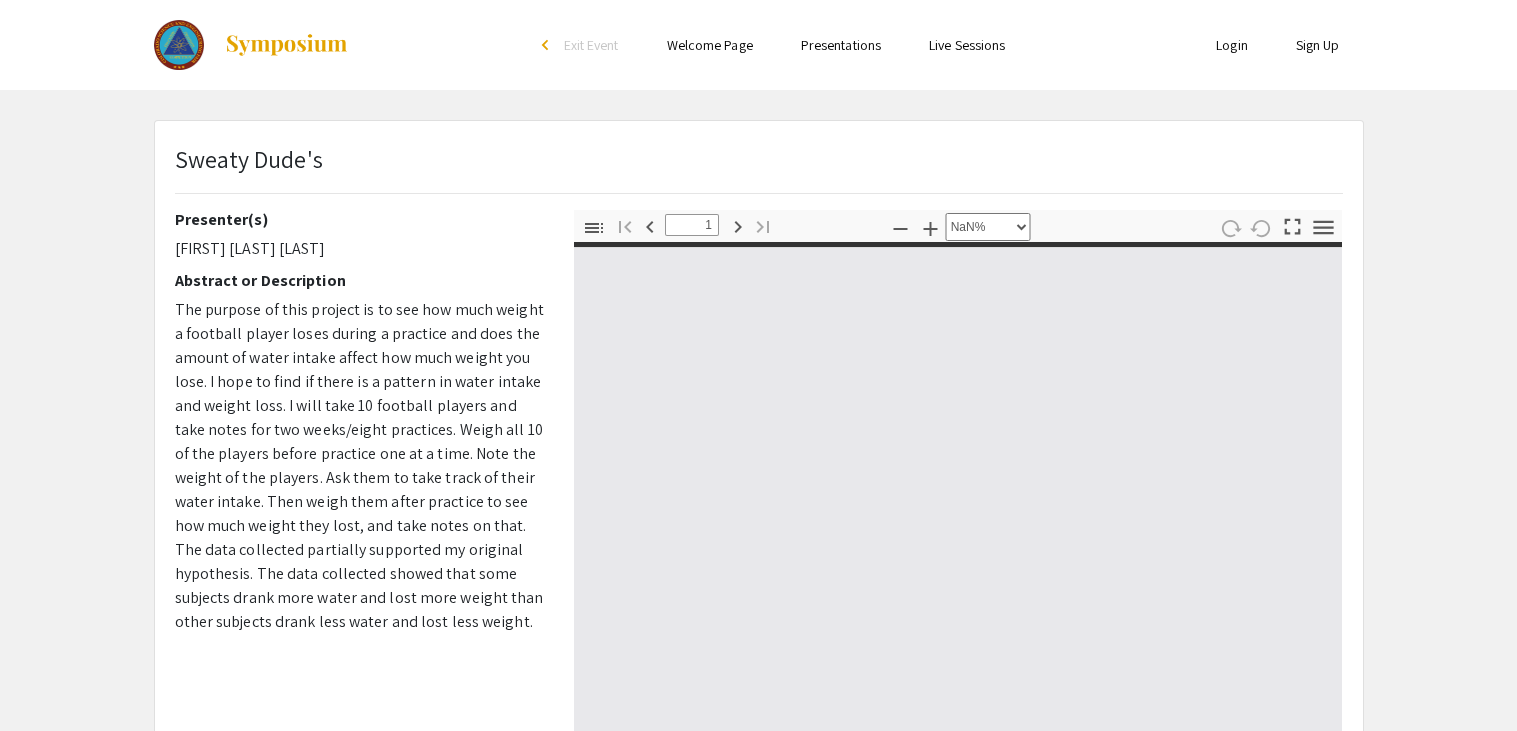 type on "0" 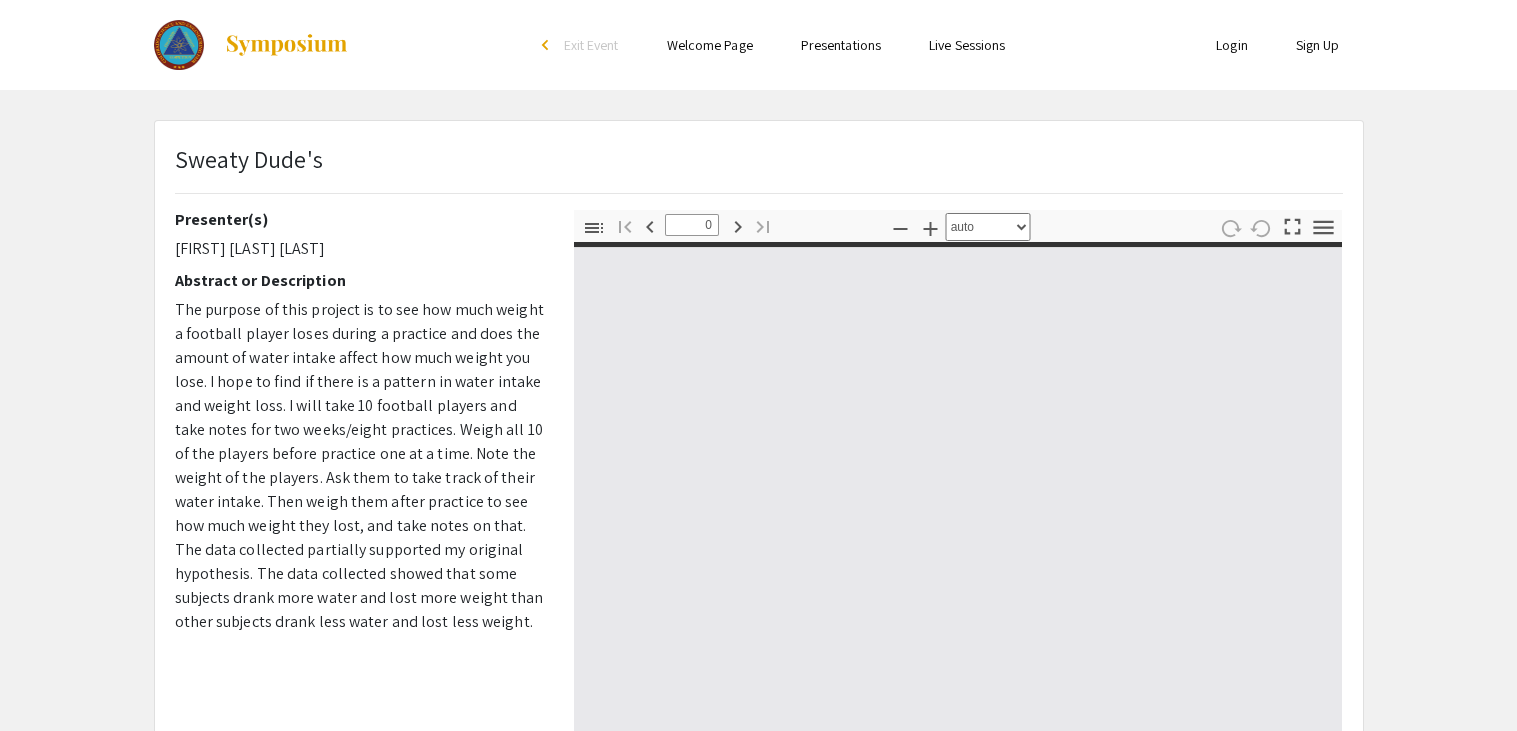 select on "custom" 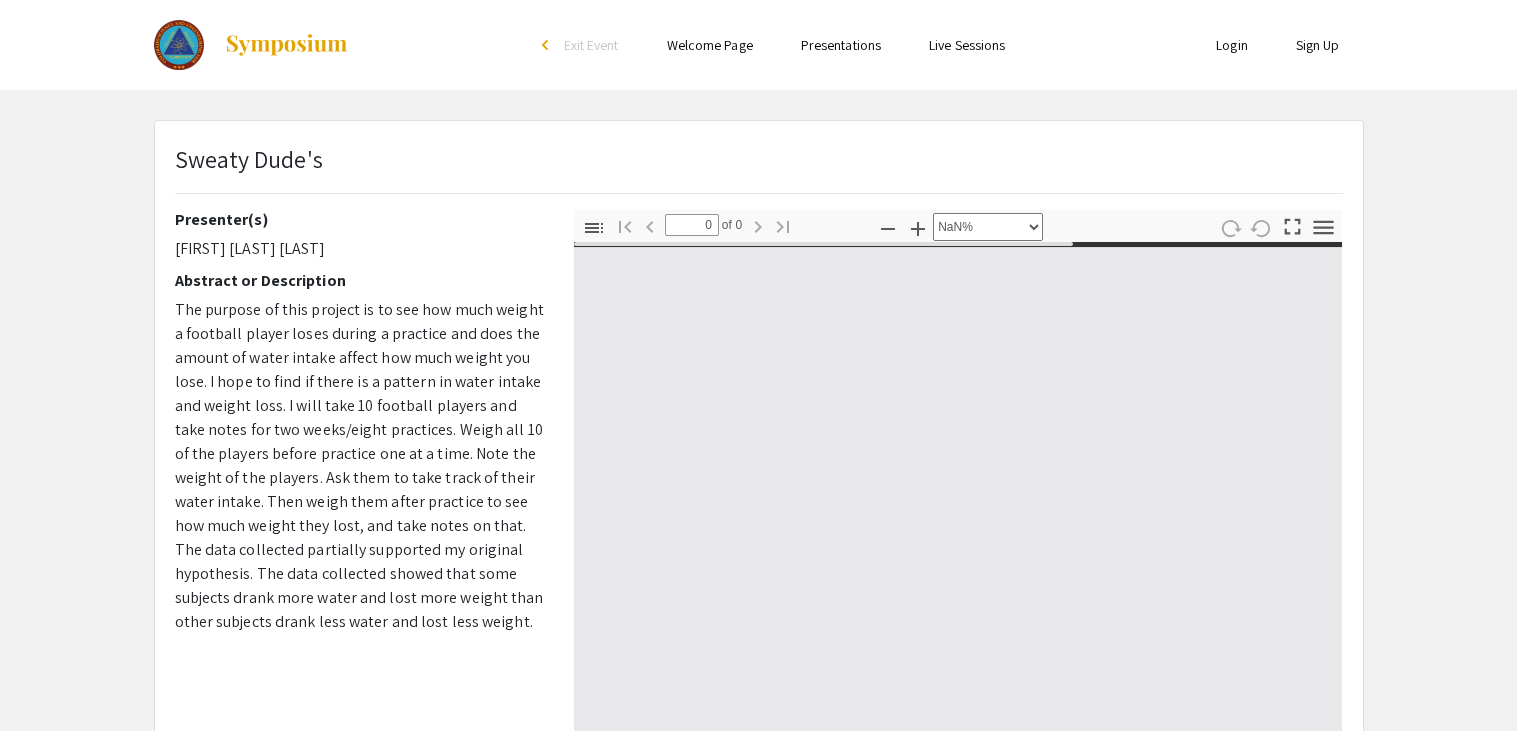 type on "1" 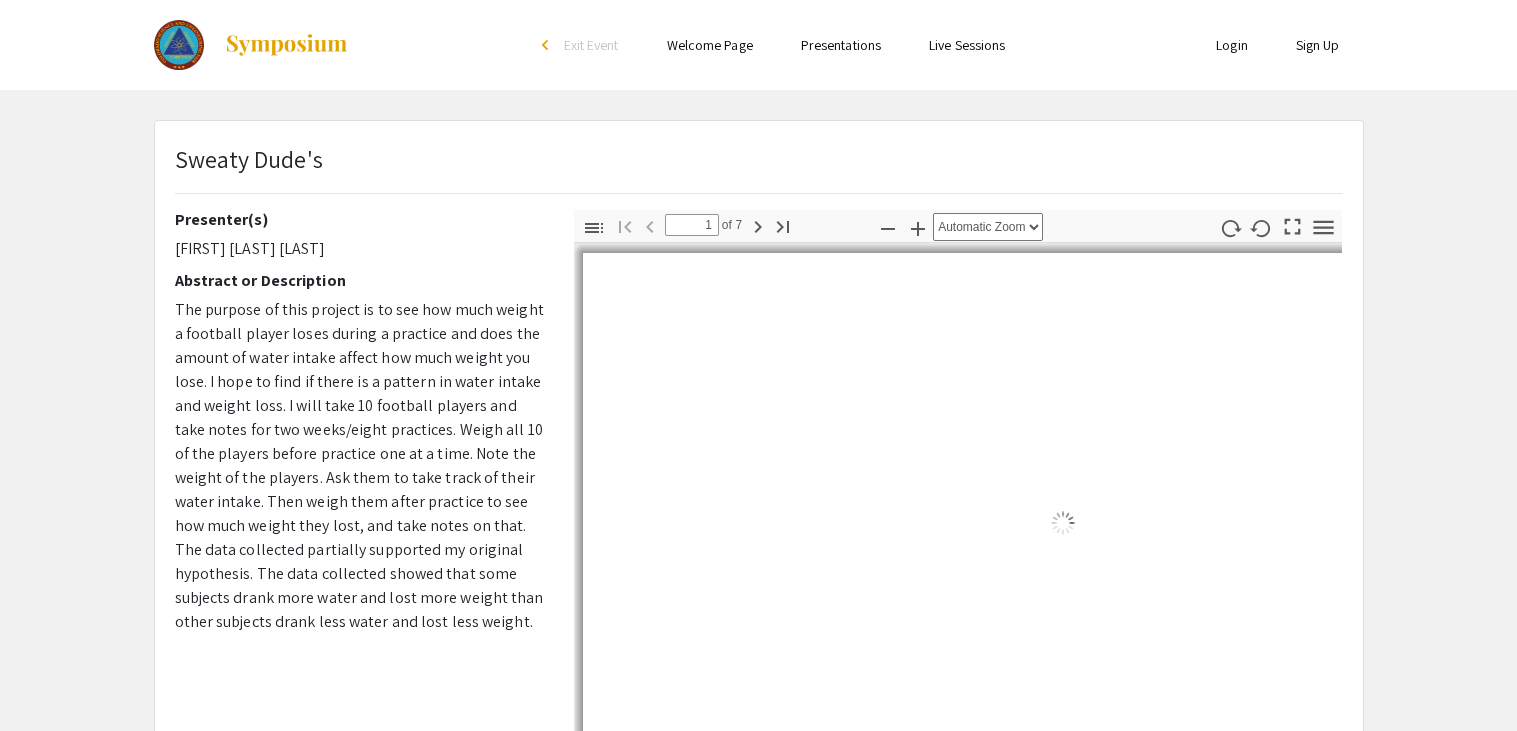 select on "auto" 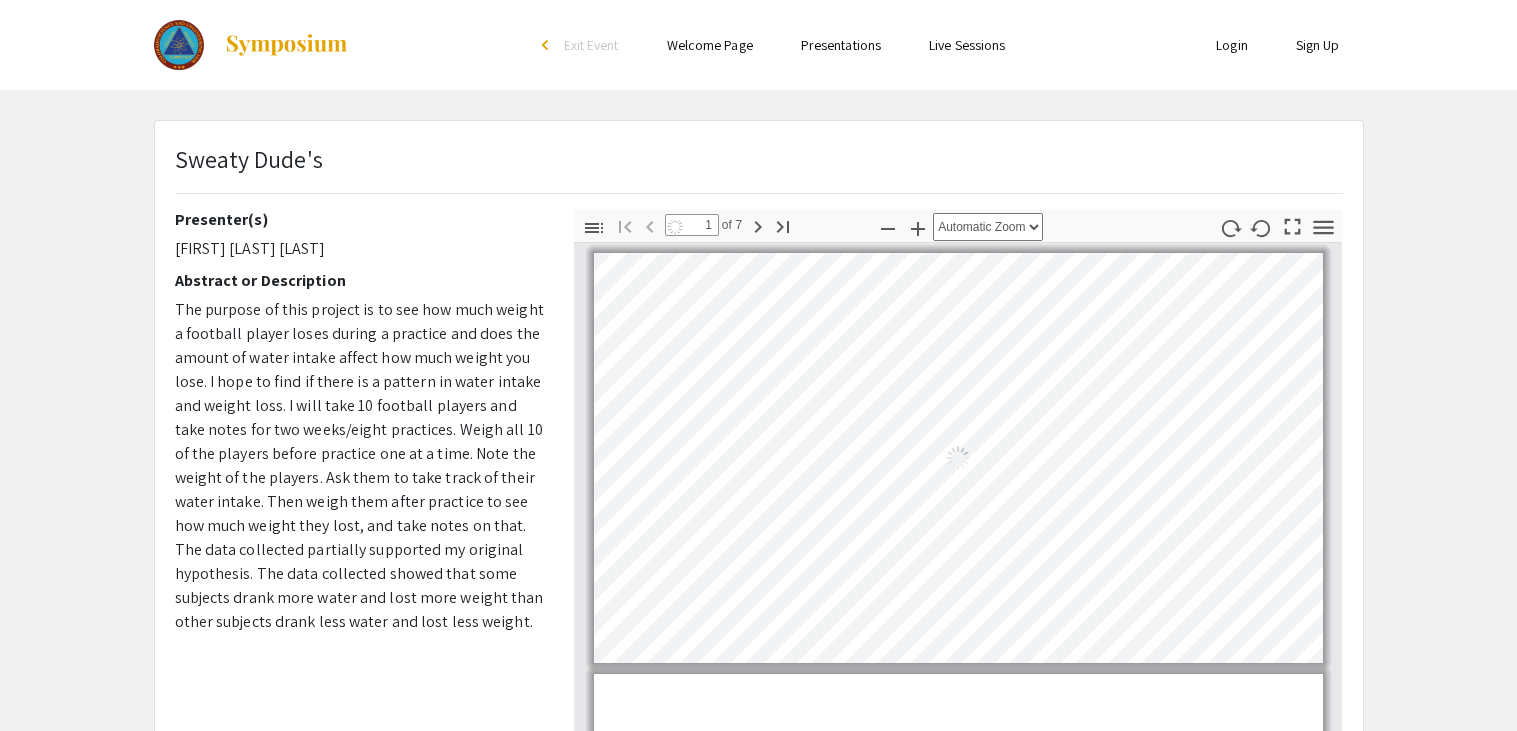 scroll, scrollTop: 2, scrollLeft: 0, axis: vertical 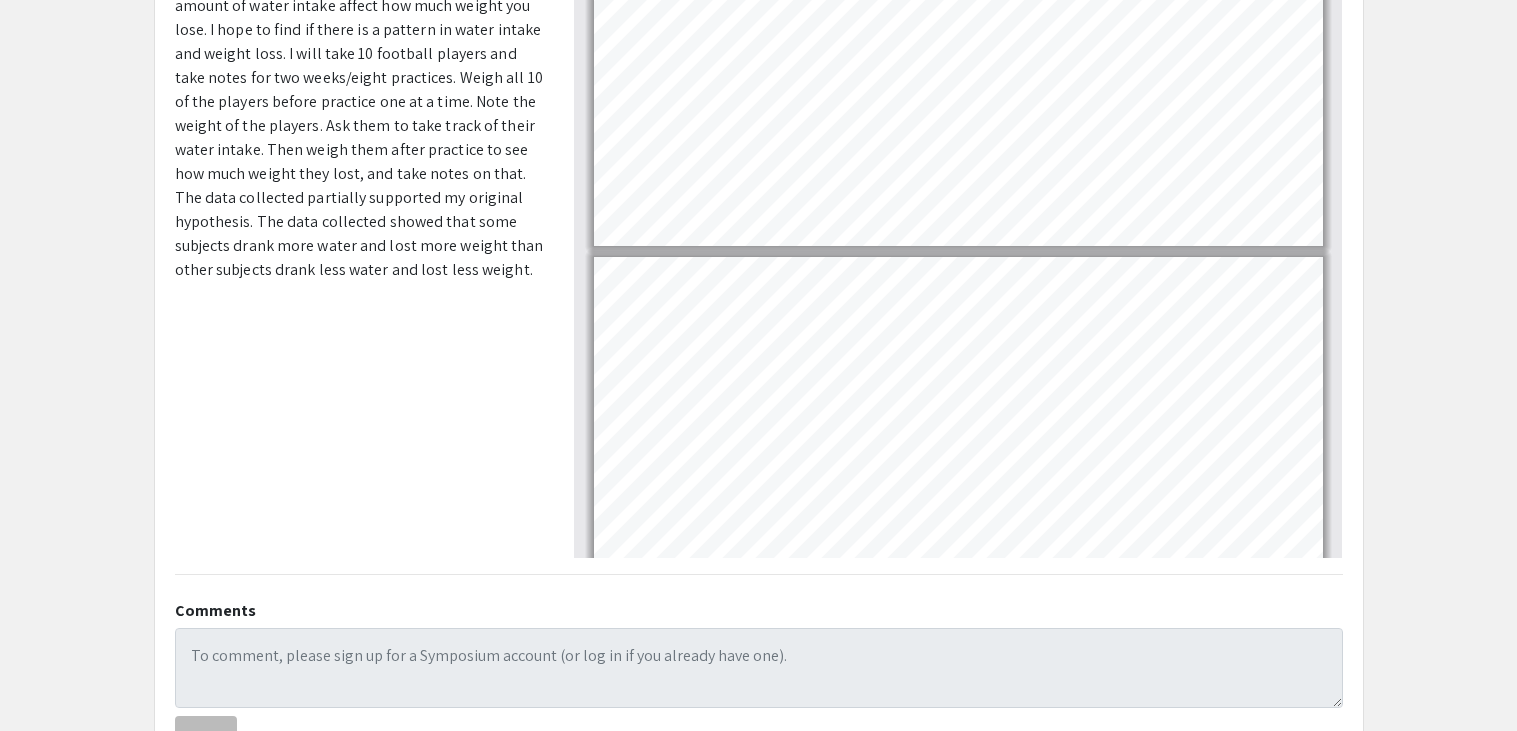 type on "6" 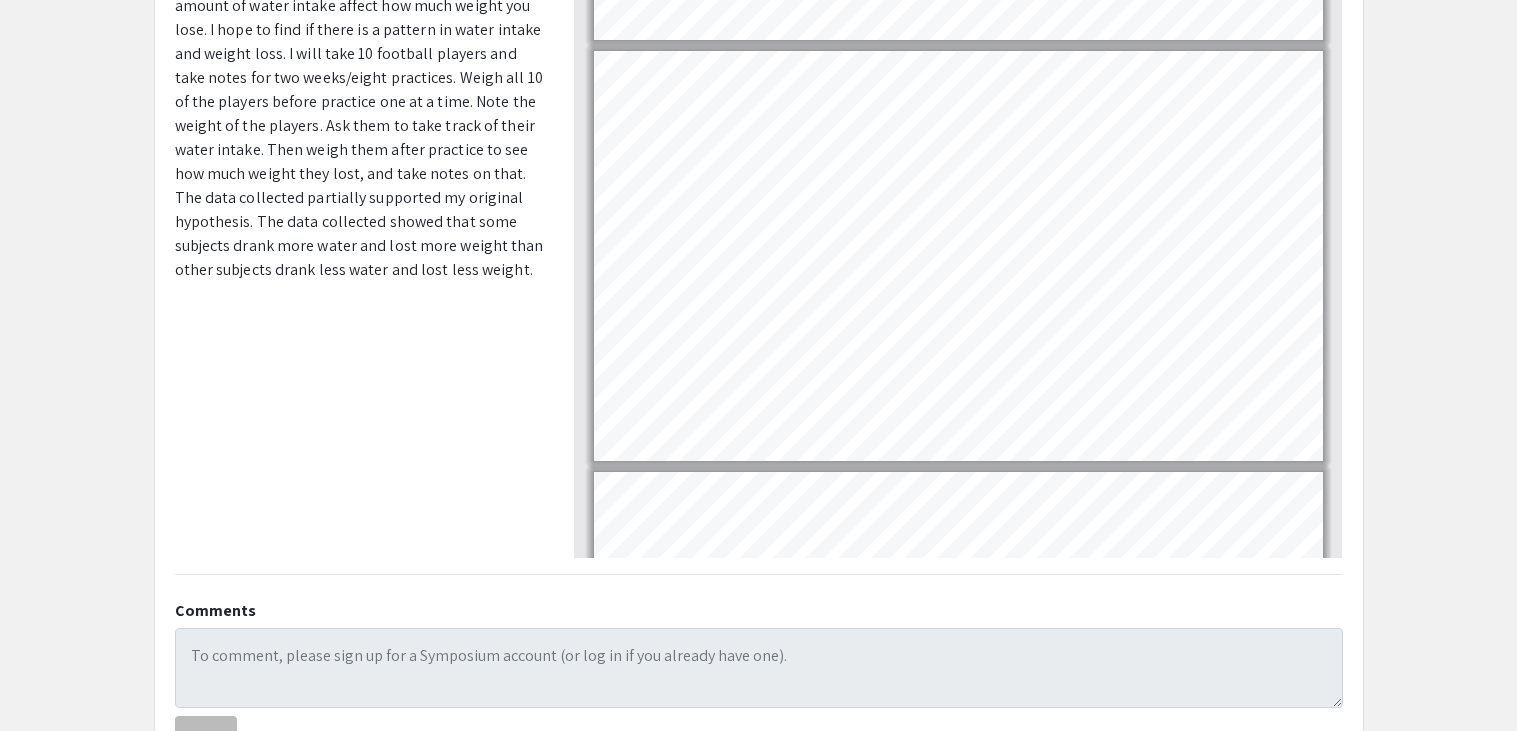 scroll, scrollTop: 1972, scrollLeft: 0, axis: vertical 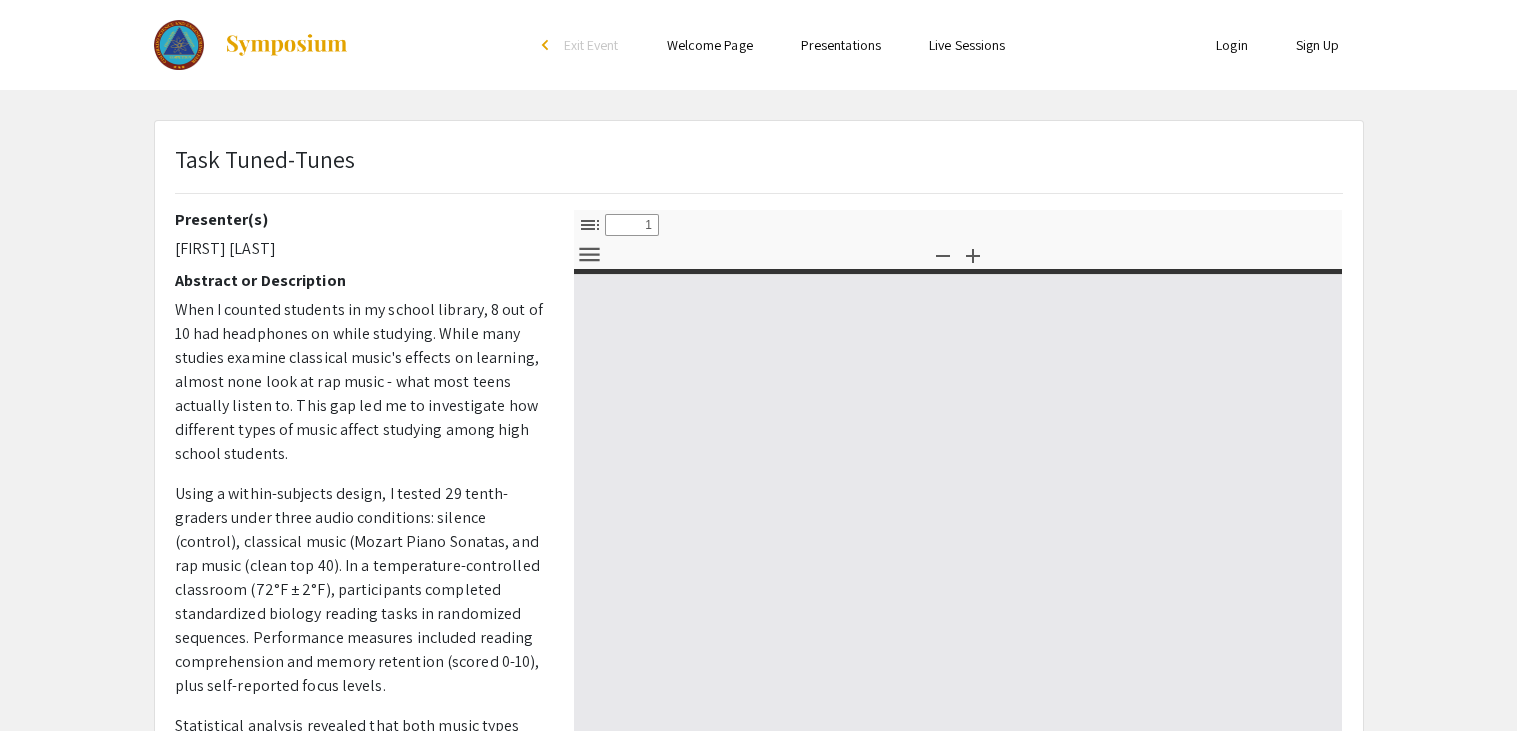 select on "custom" 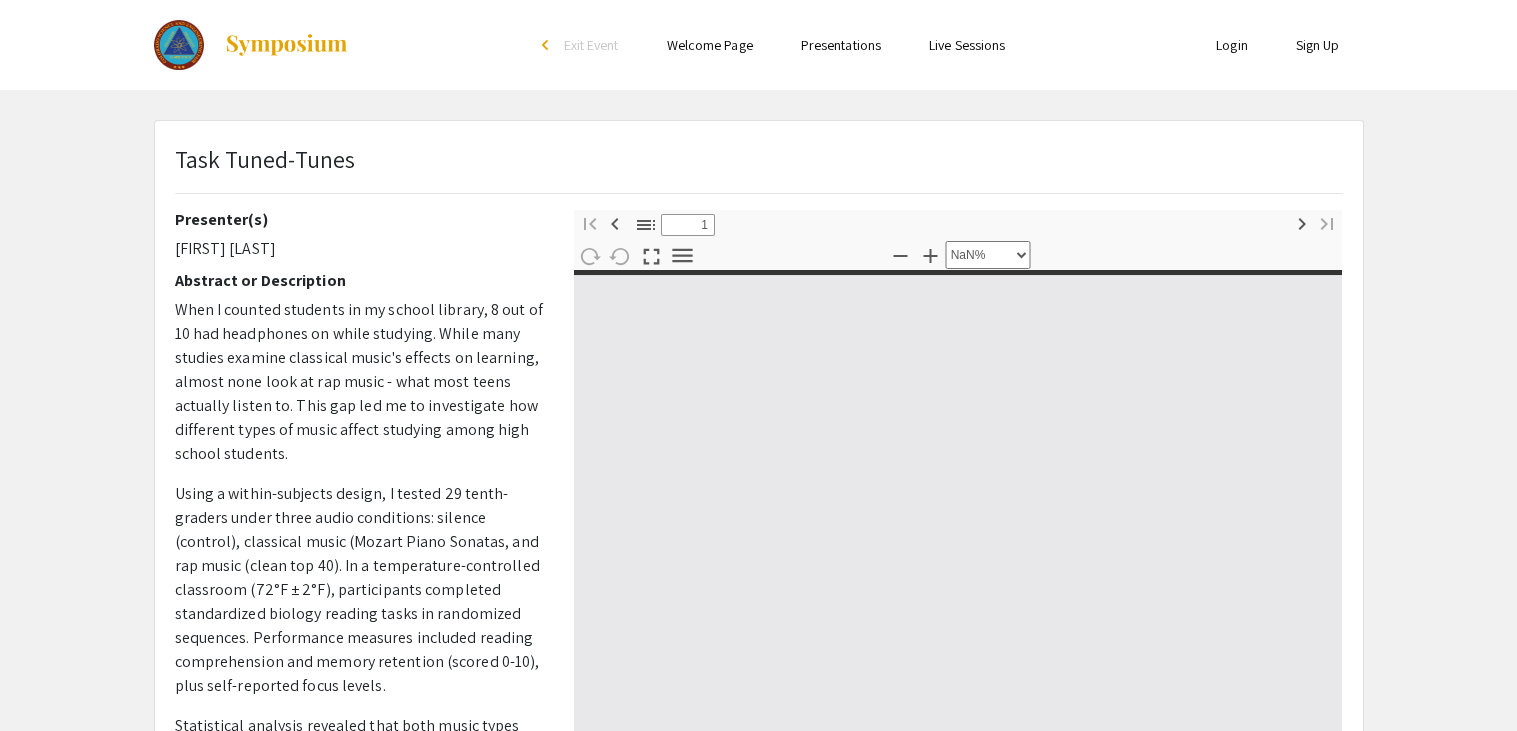 type on "0" 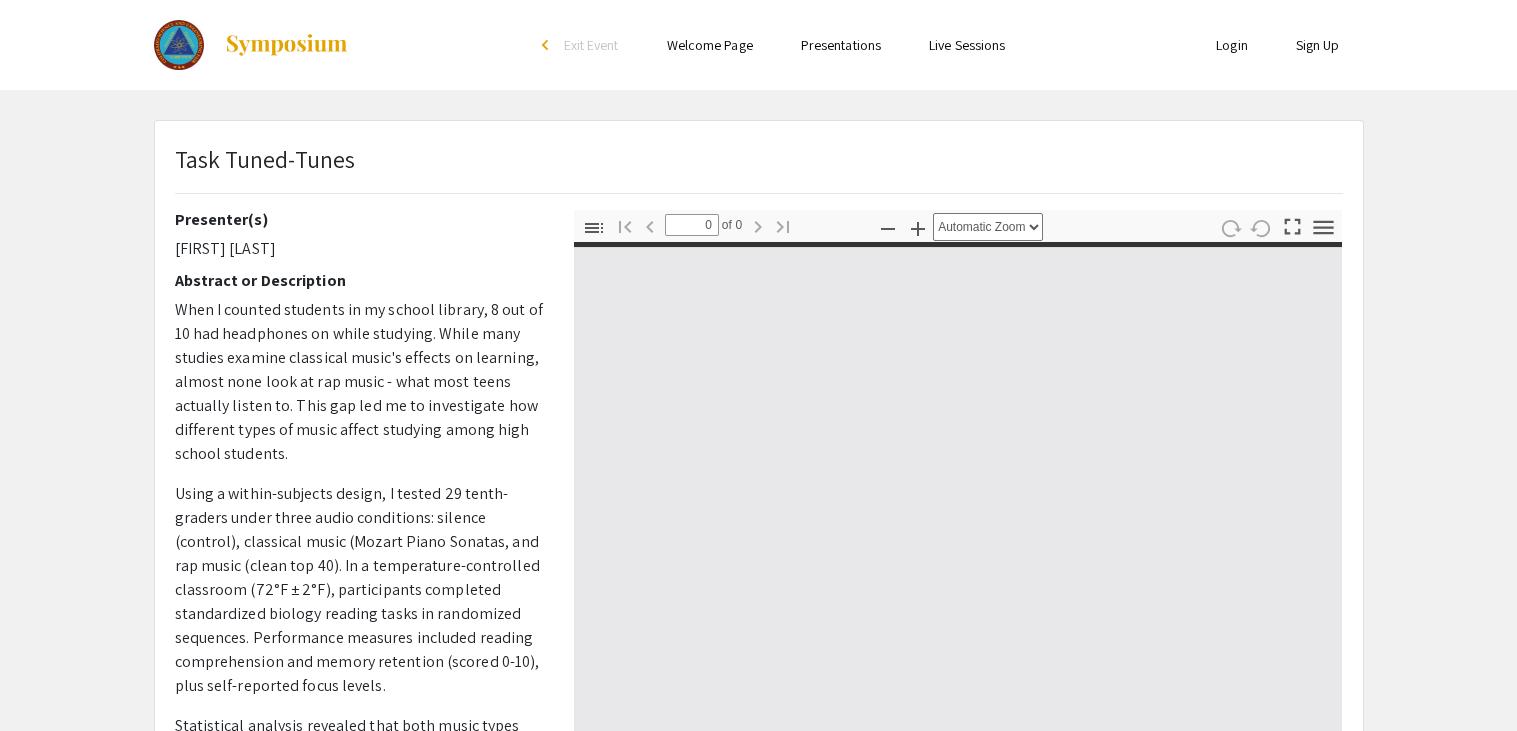 select on "custom" 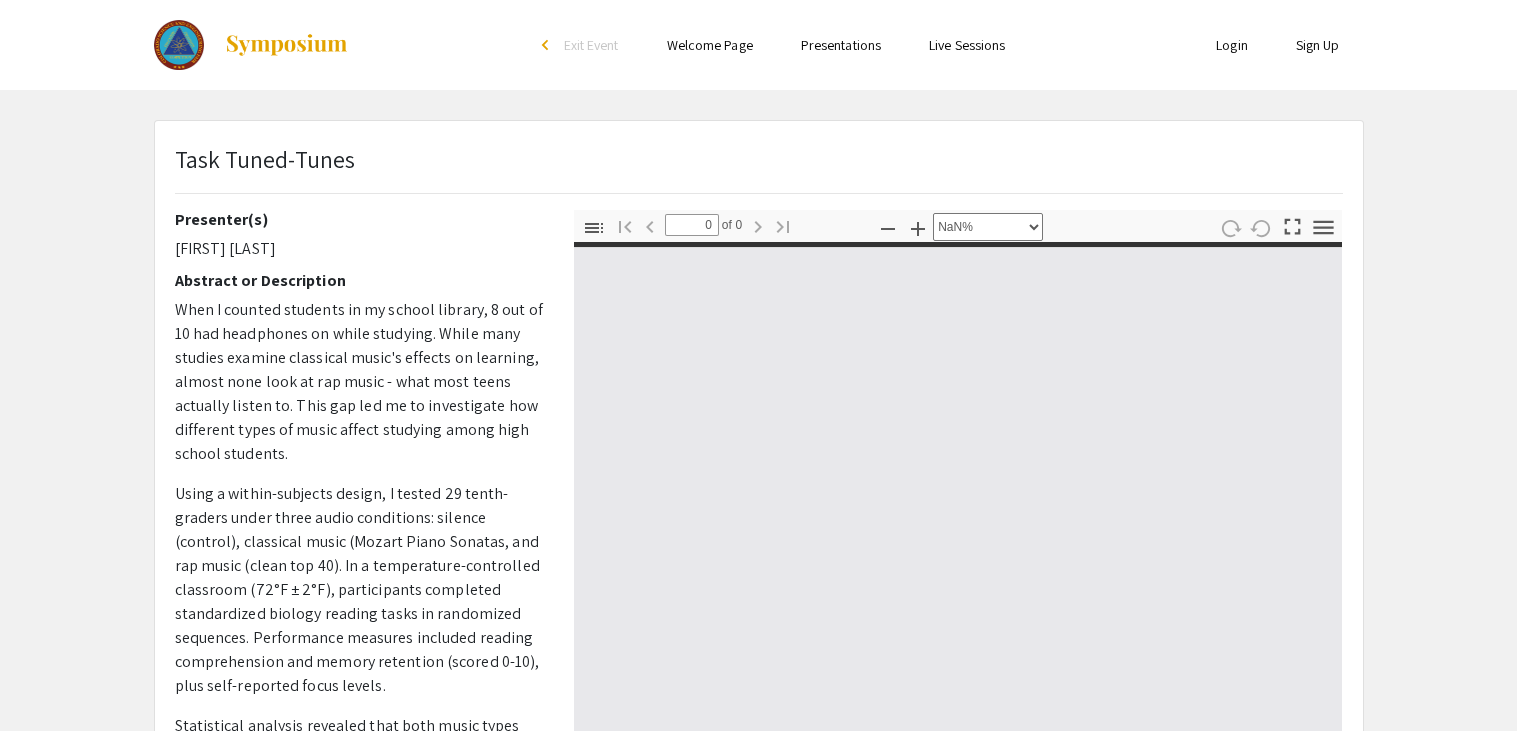 type on "1" 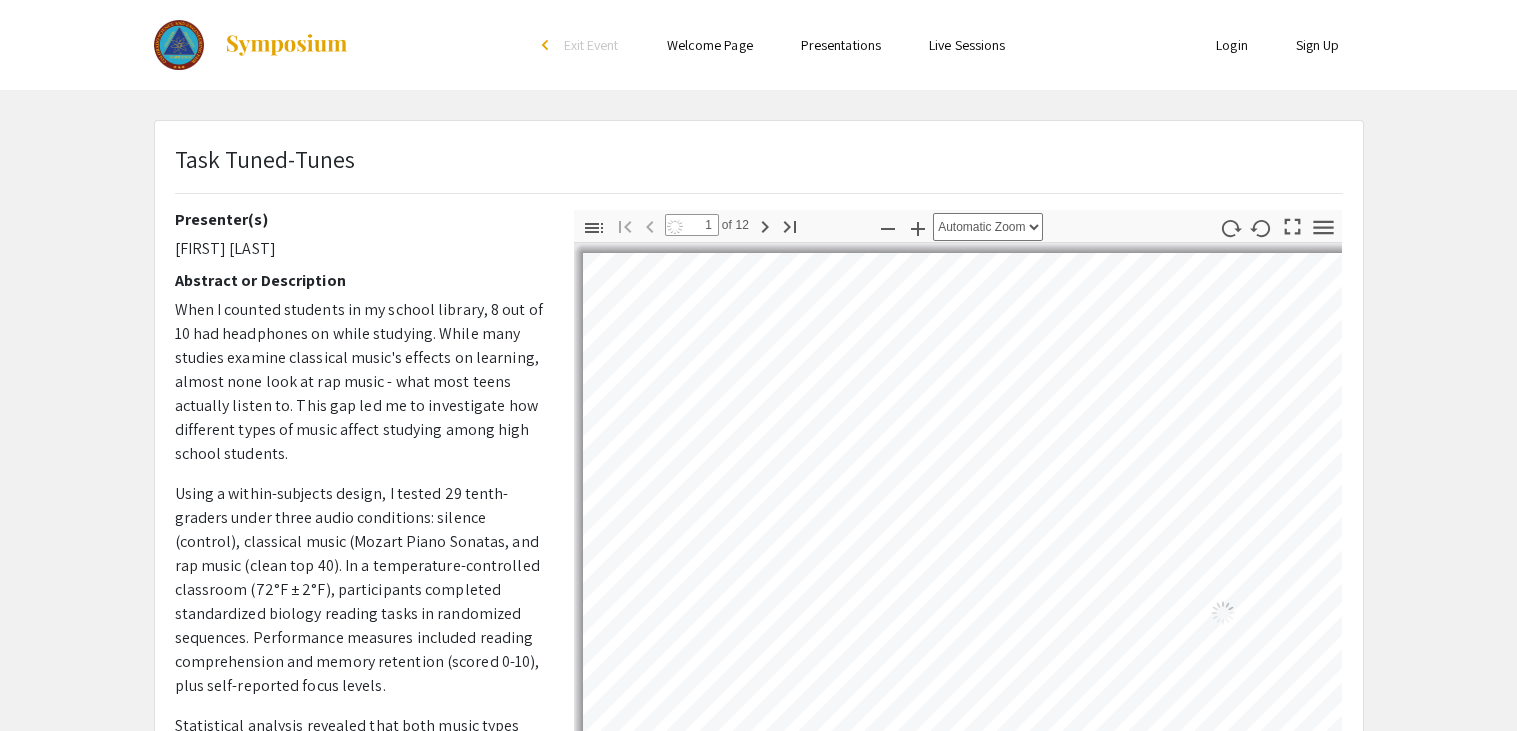 select on "auto" 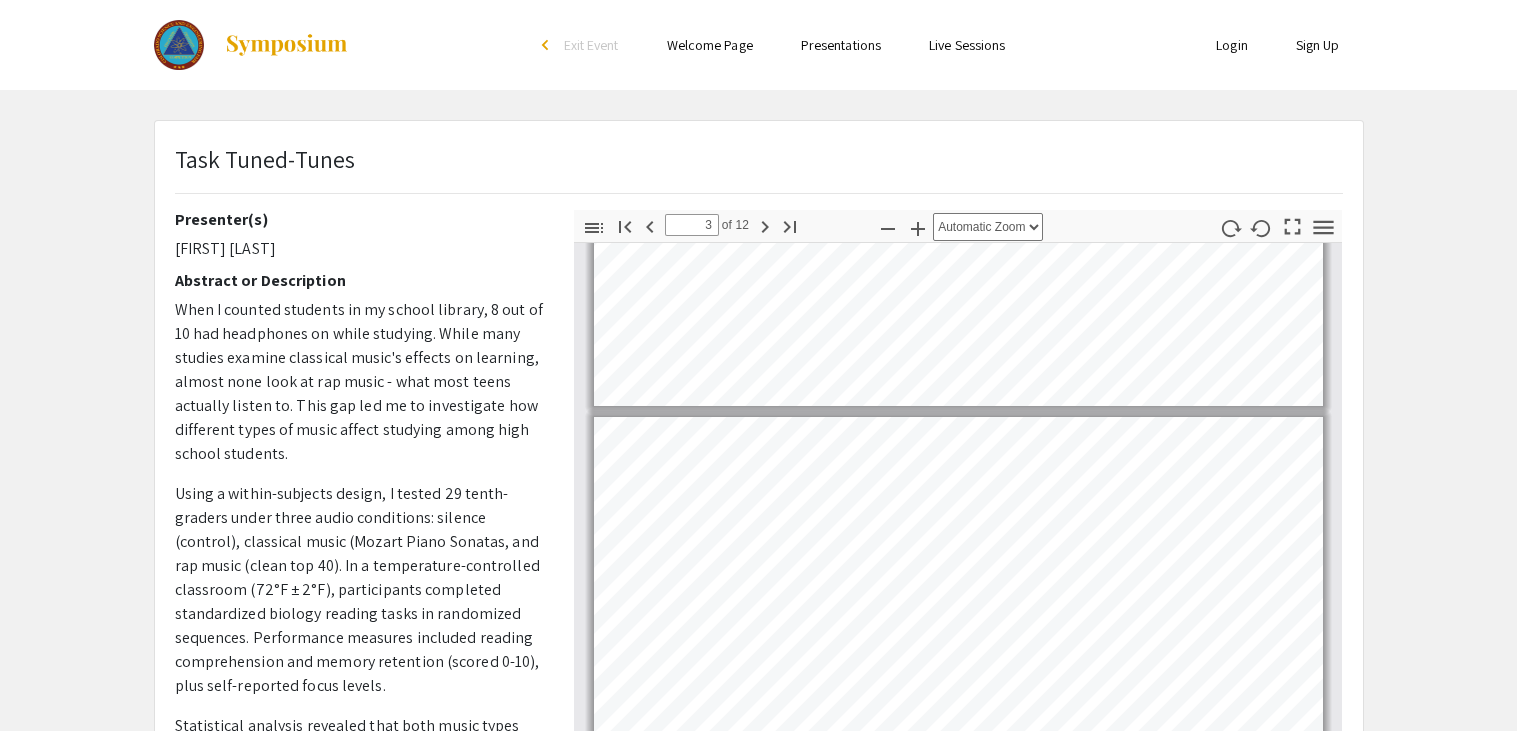 scroll, scrollTop: 680, scrollLeft: 0, axis: vertical 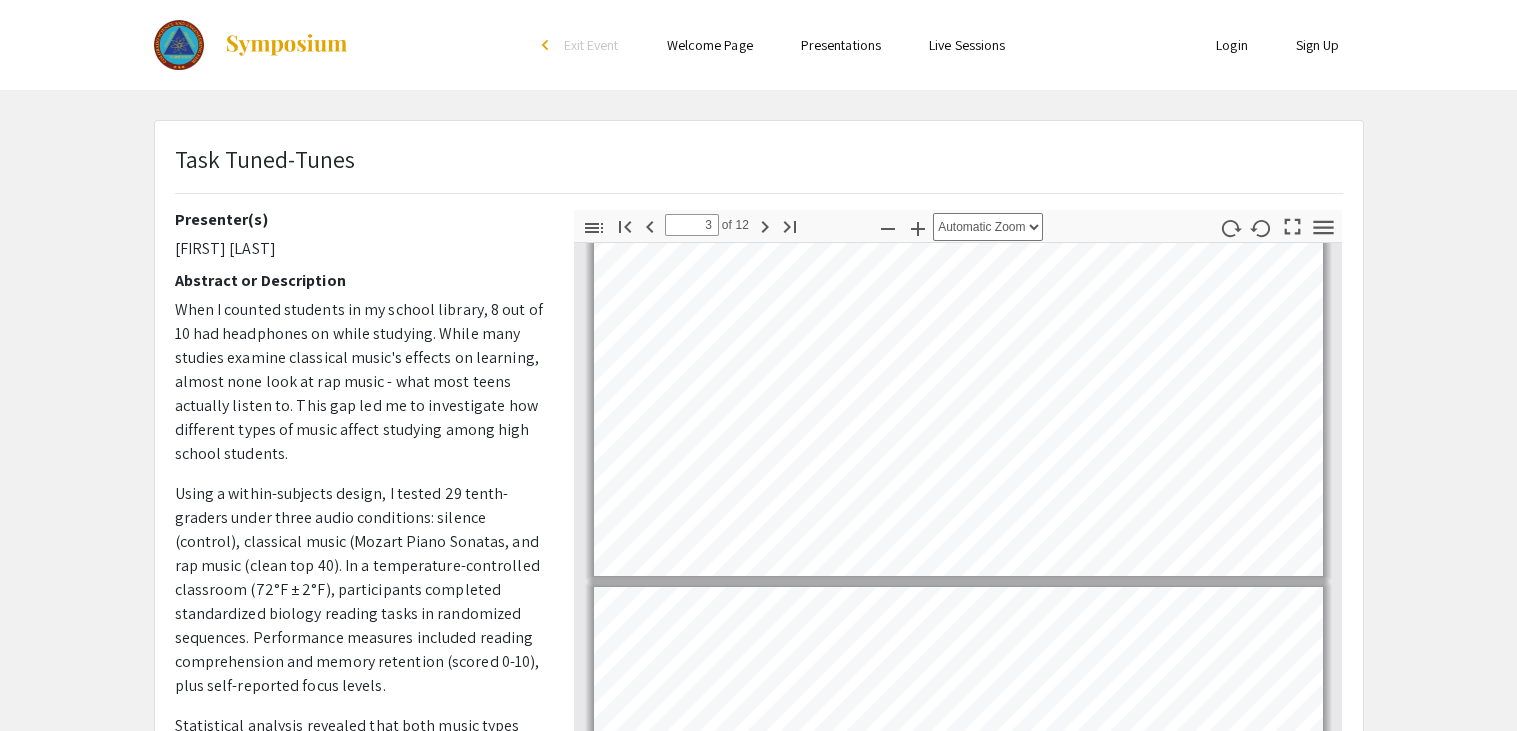type on "4" 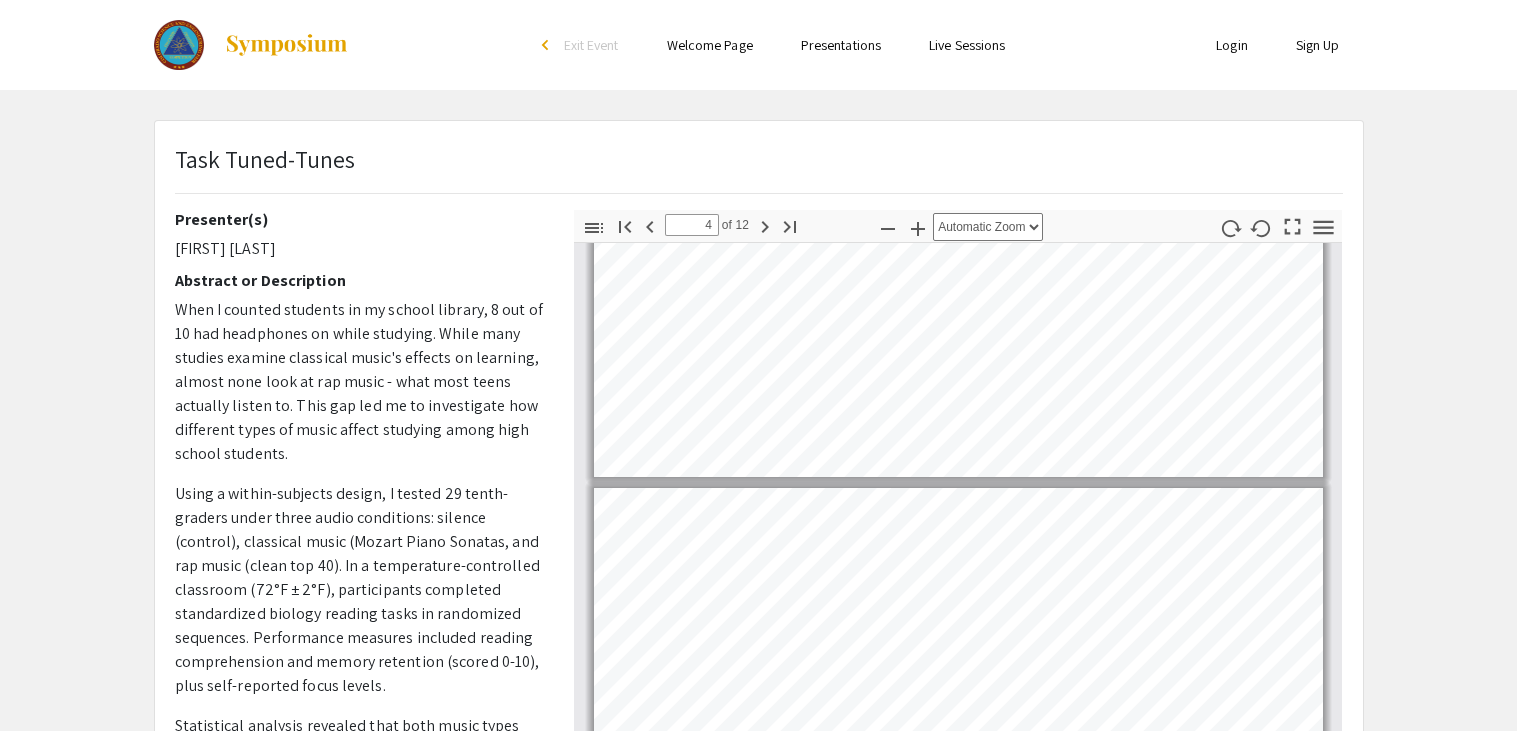 scroll, scrollTop: 1098, scrollLeft: 0, axis: vertical 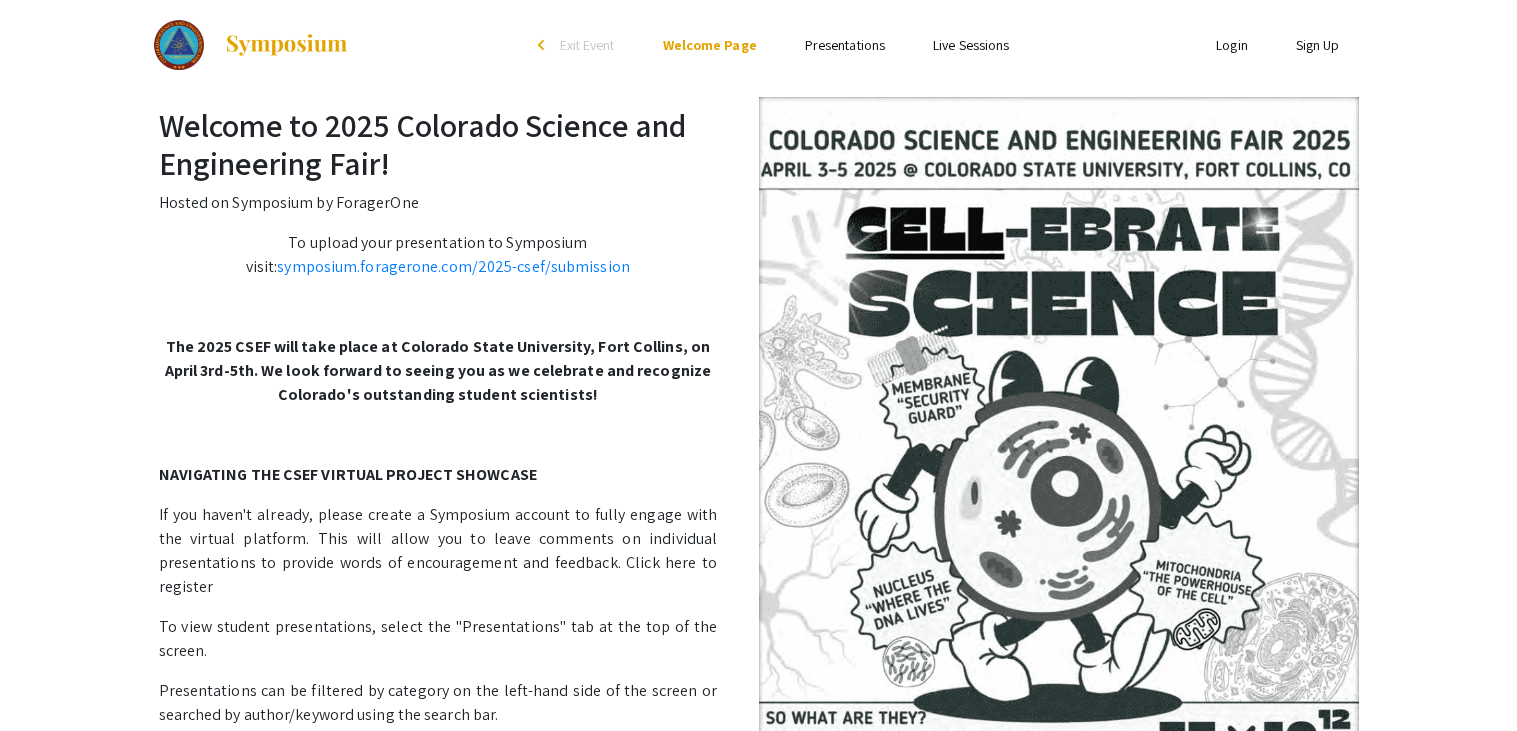 click on "Live Sessions" at bounding box center (971, 45) 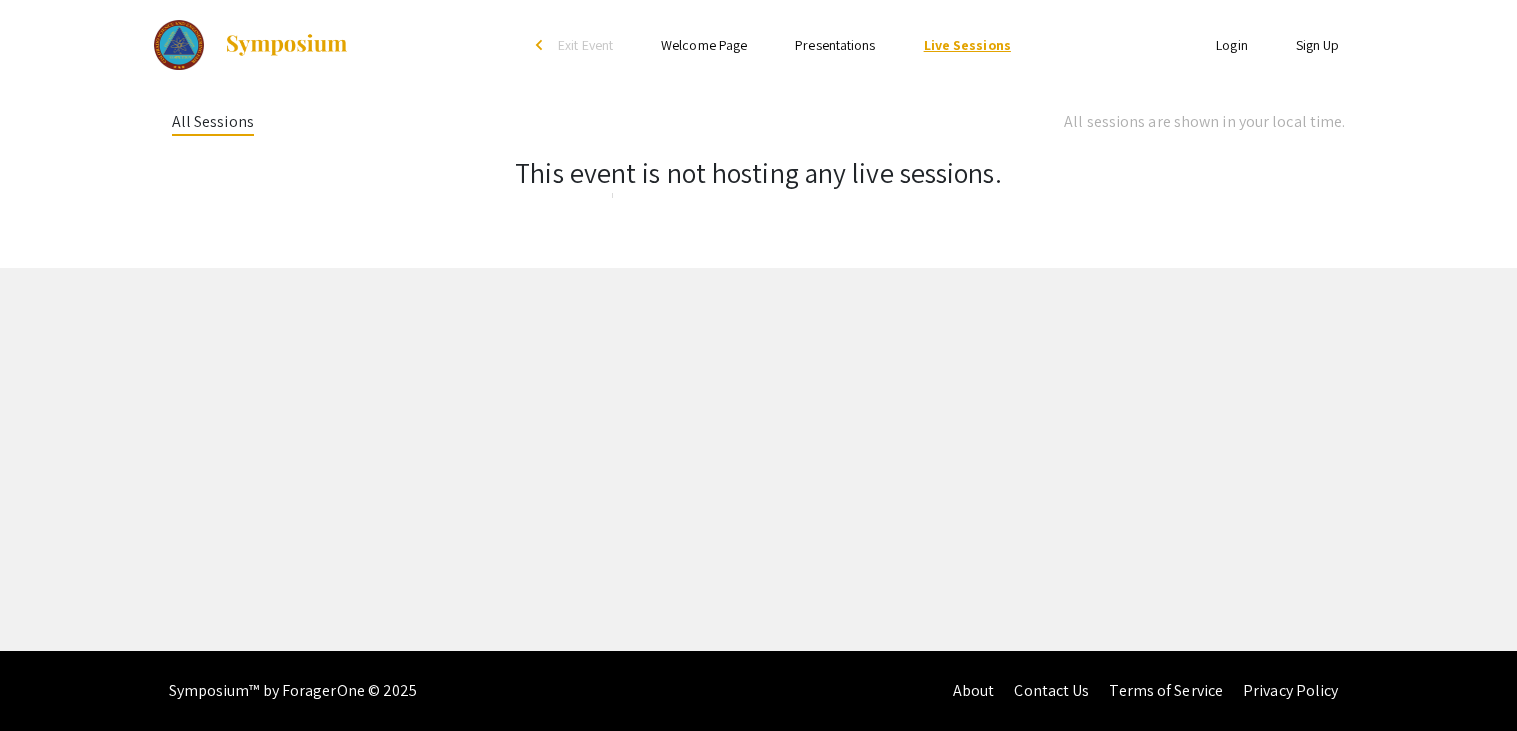 click on "Live Sessions" at bounding box center [967, 45] 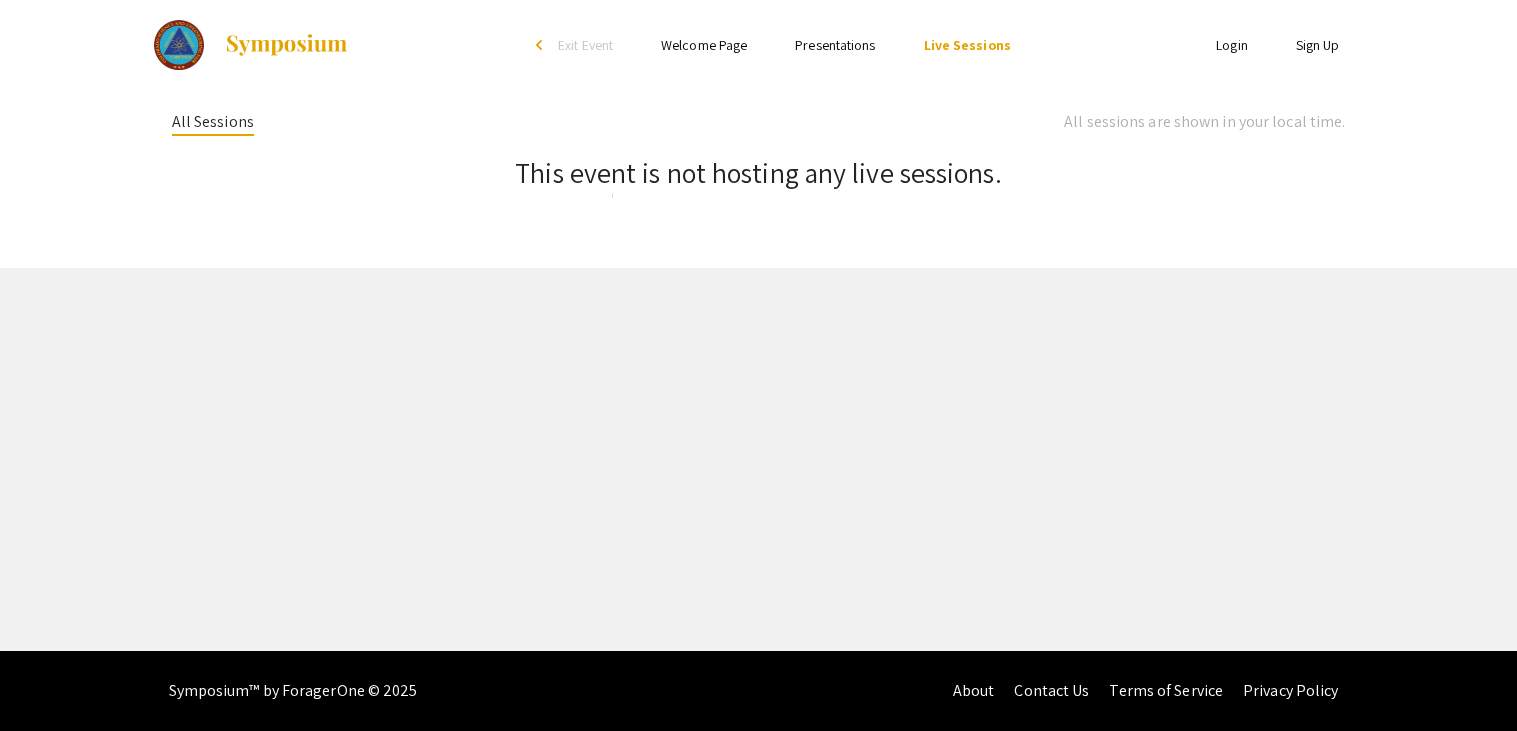 click on "Presentations" at bounding box center (835, 45) 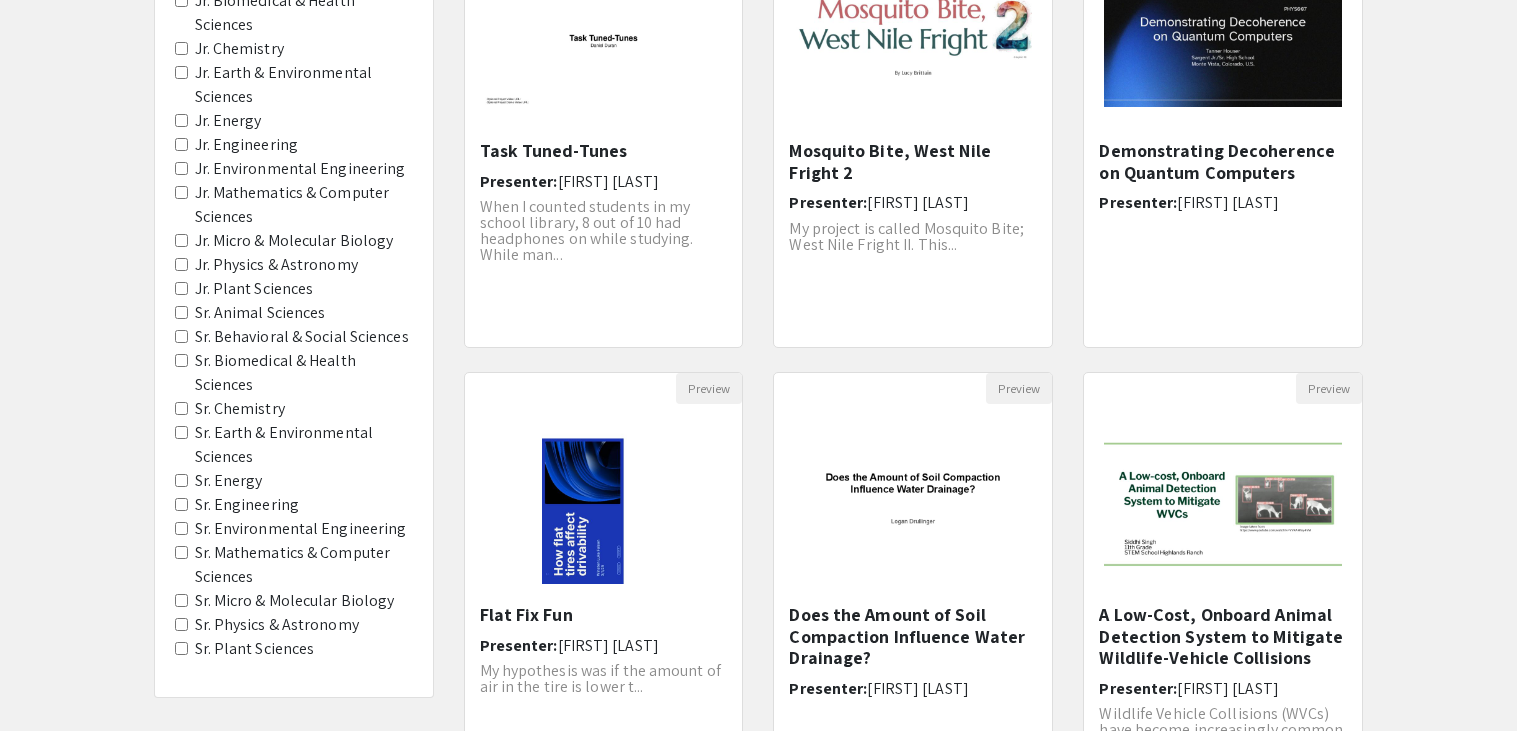 scroll, scrollTop: 319, scrollLeft: 0, axis: vertical 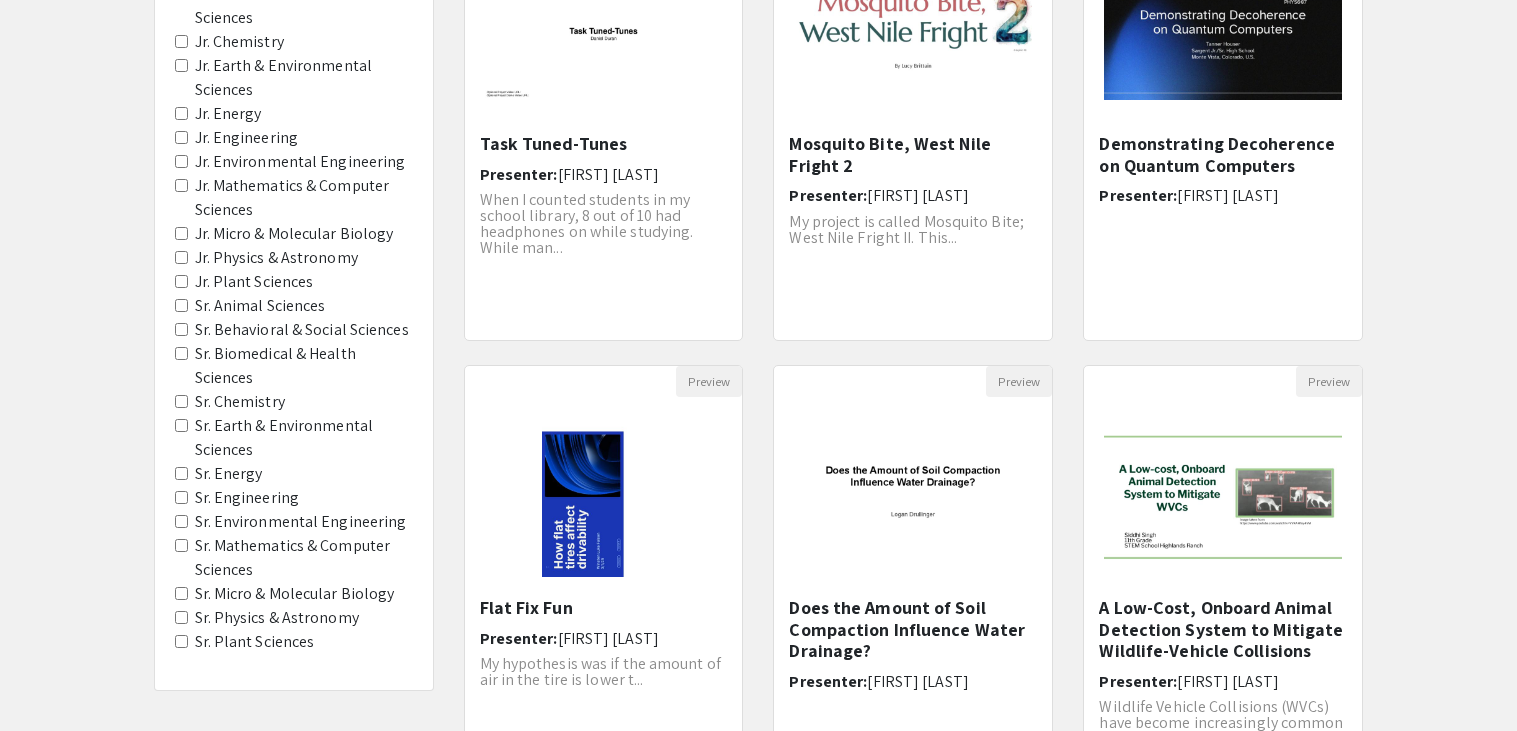 click on "Sr. Mathematics & Computer Sciences" at bounding box center (181, 545) 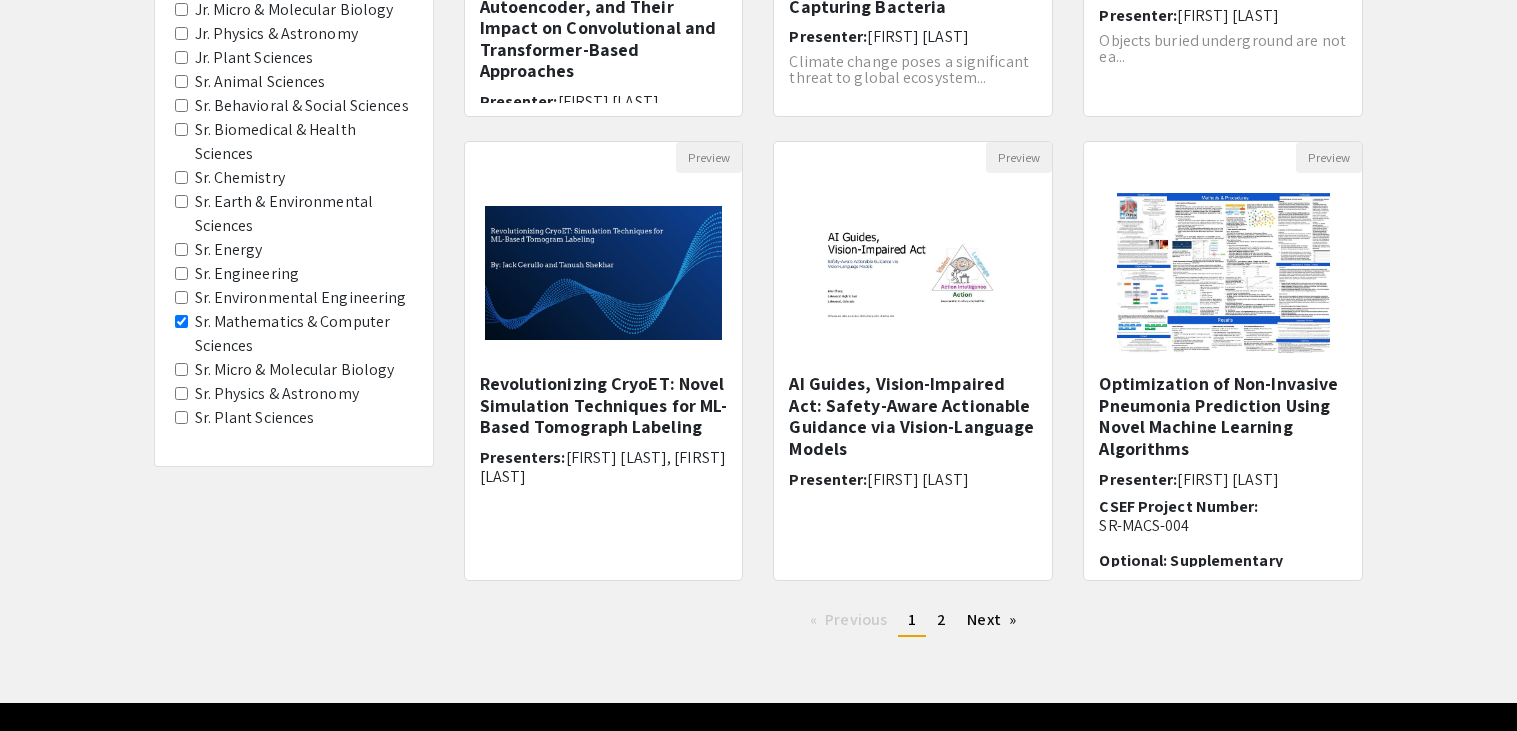 scroll, scrollTop: 546, scrollLeft: 0, axis: vertical 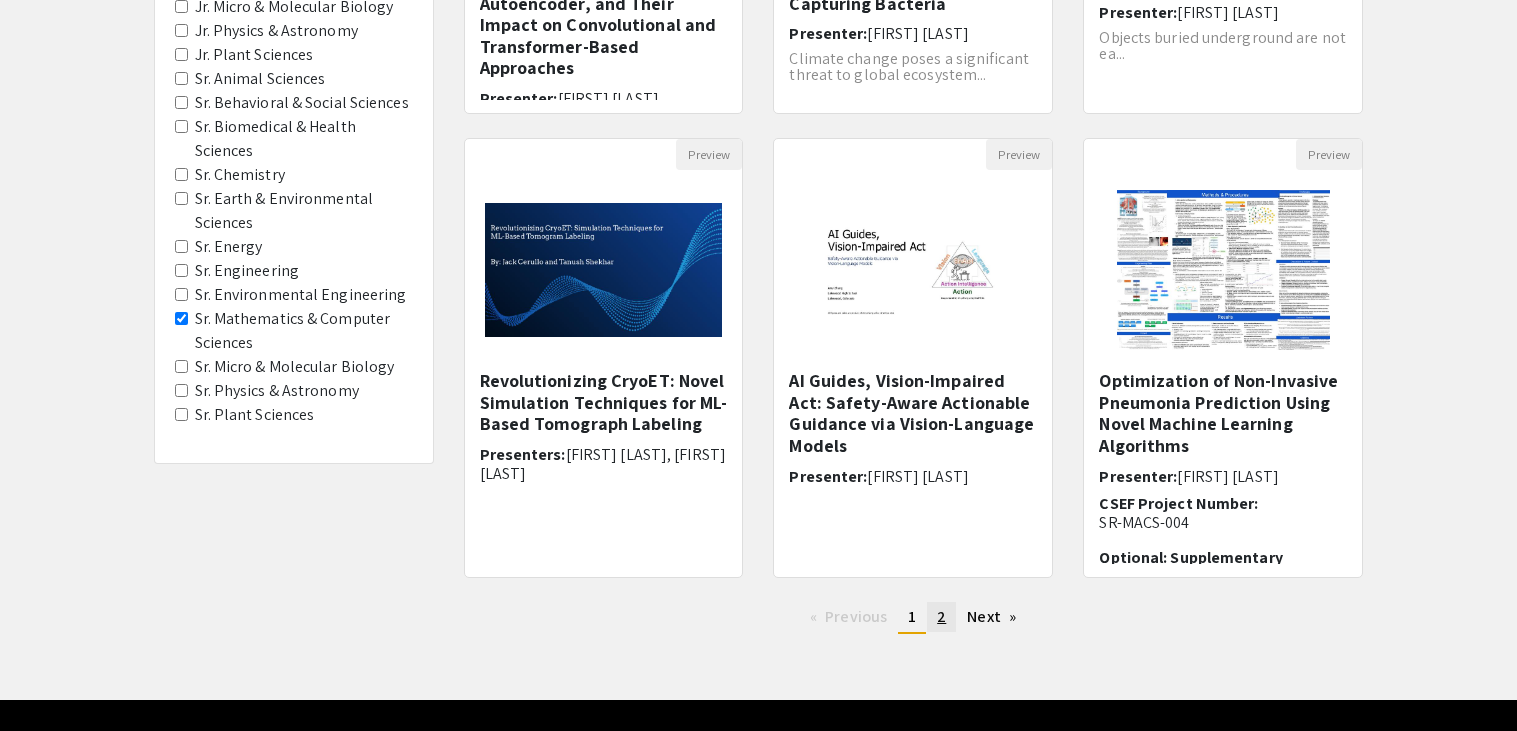 click on "2" 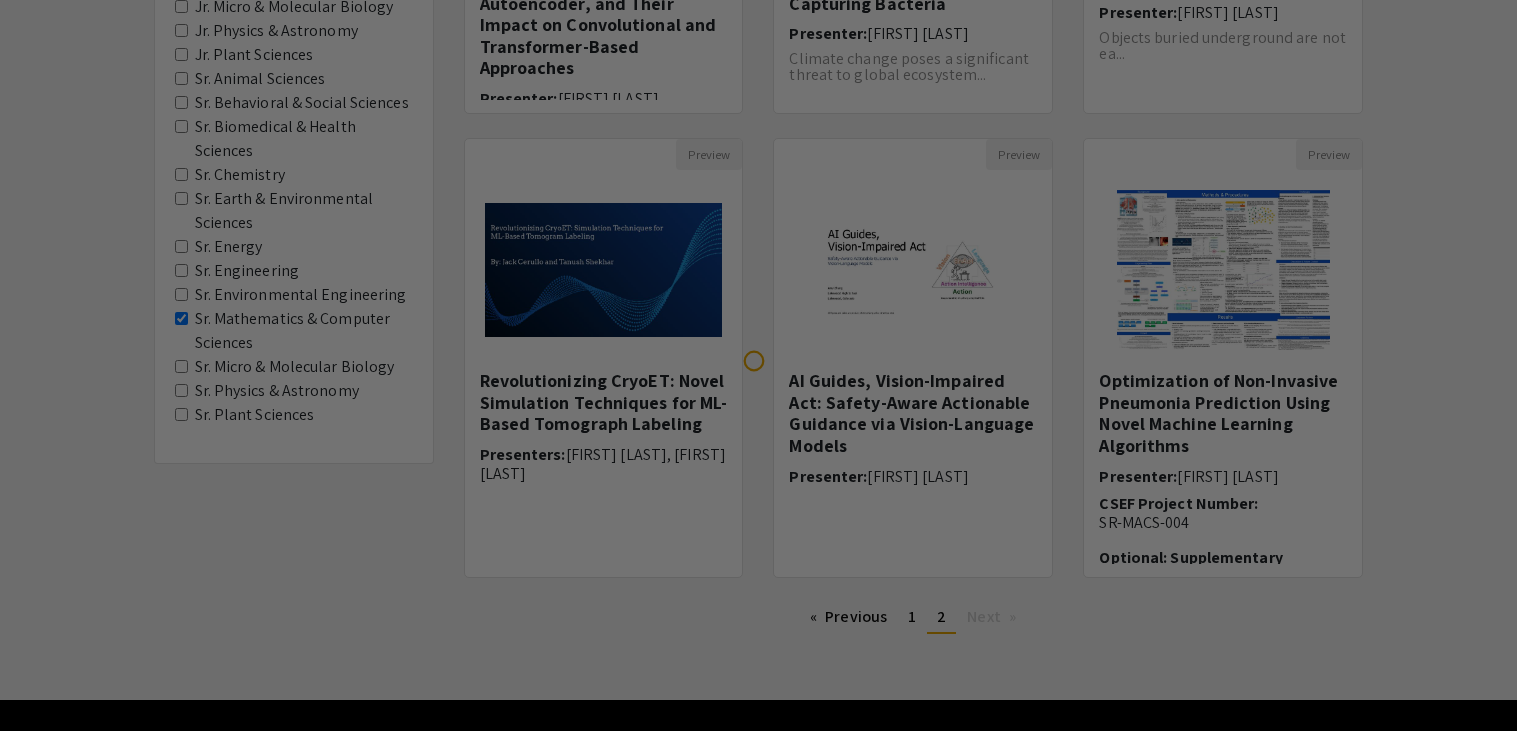 scroll, scrollTop: 0, scrollLeft: 0, axis: both 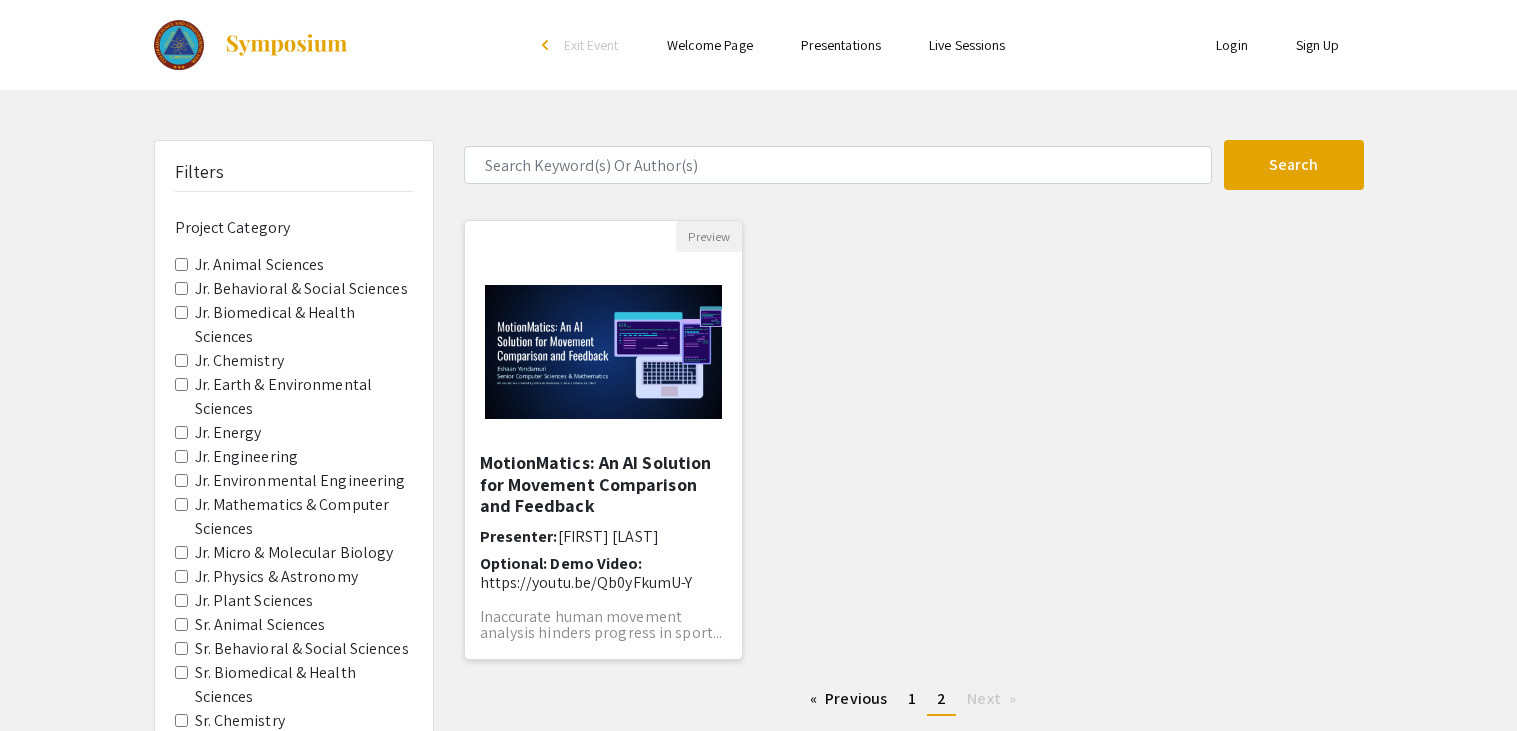 click on "MotionMatics: An AI Solution for Movement Comparison and Feedback" at bounding box center (604, 484) 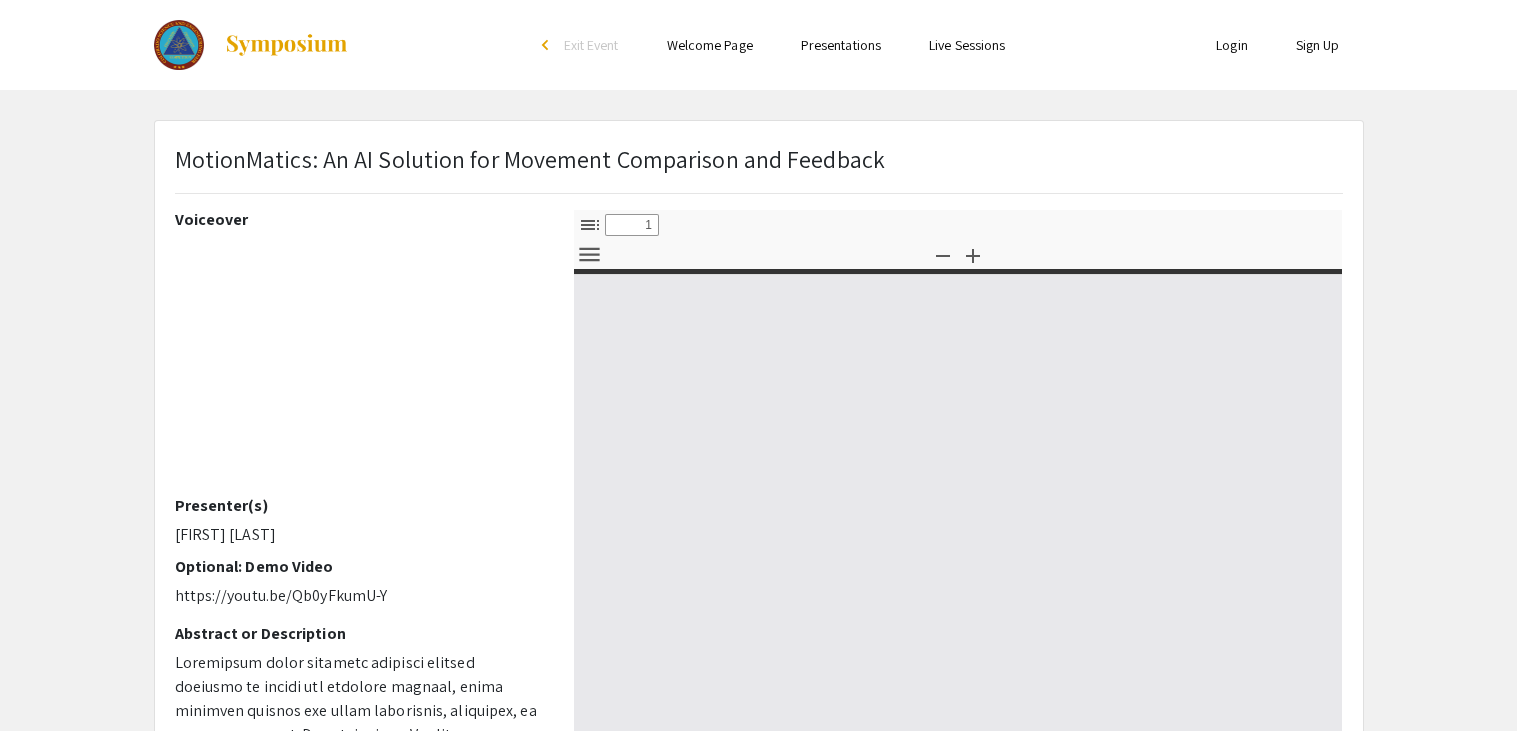 select on "custom" 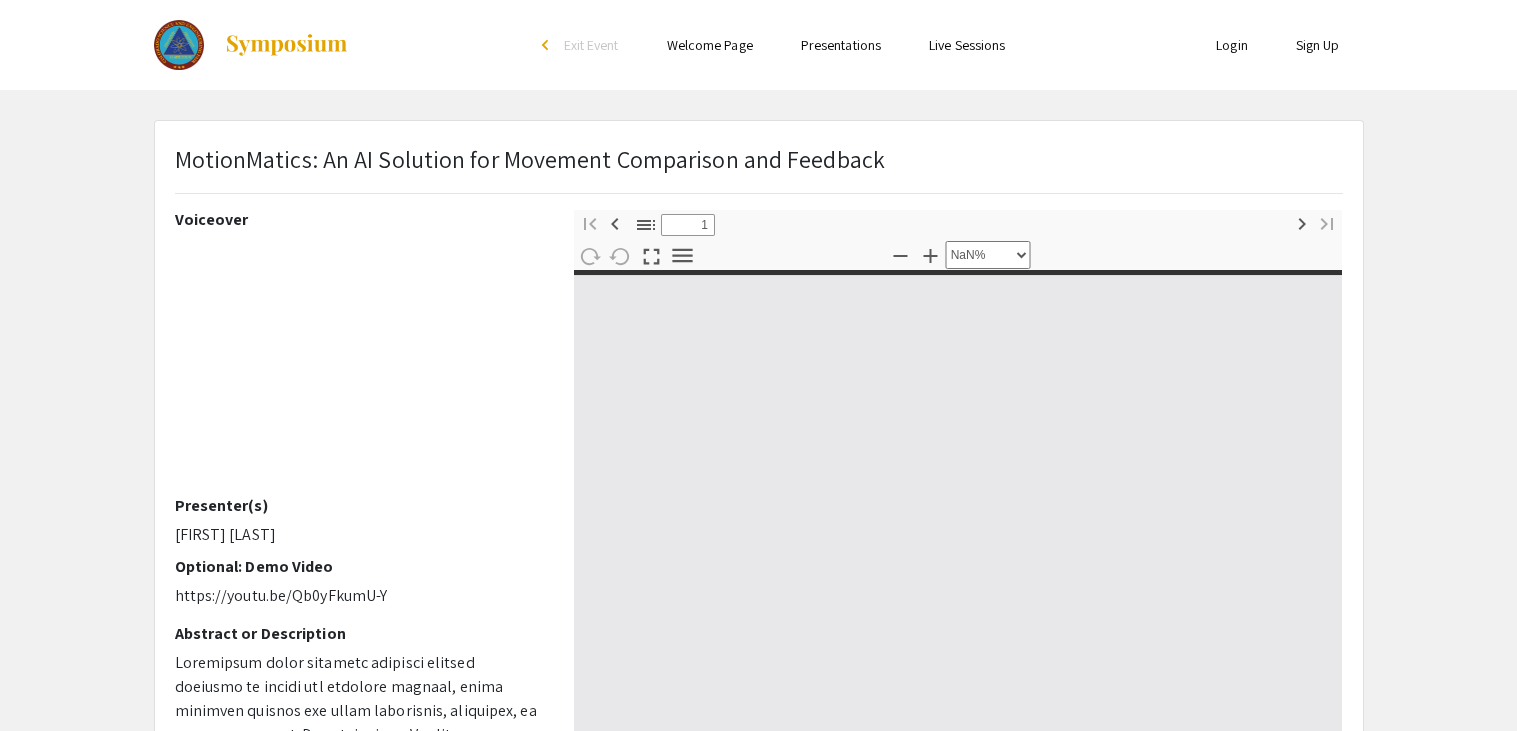 type on "0" 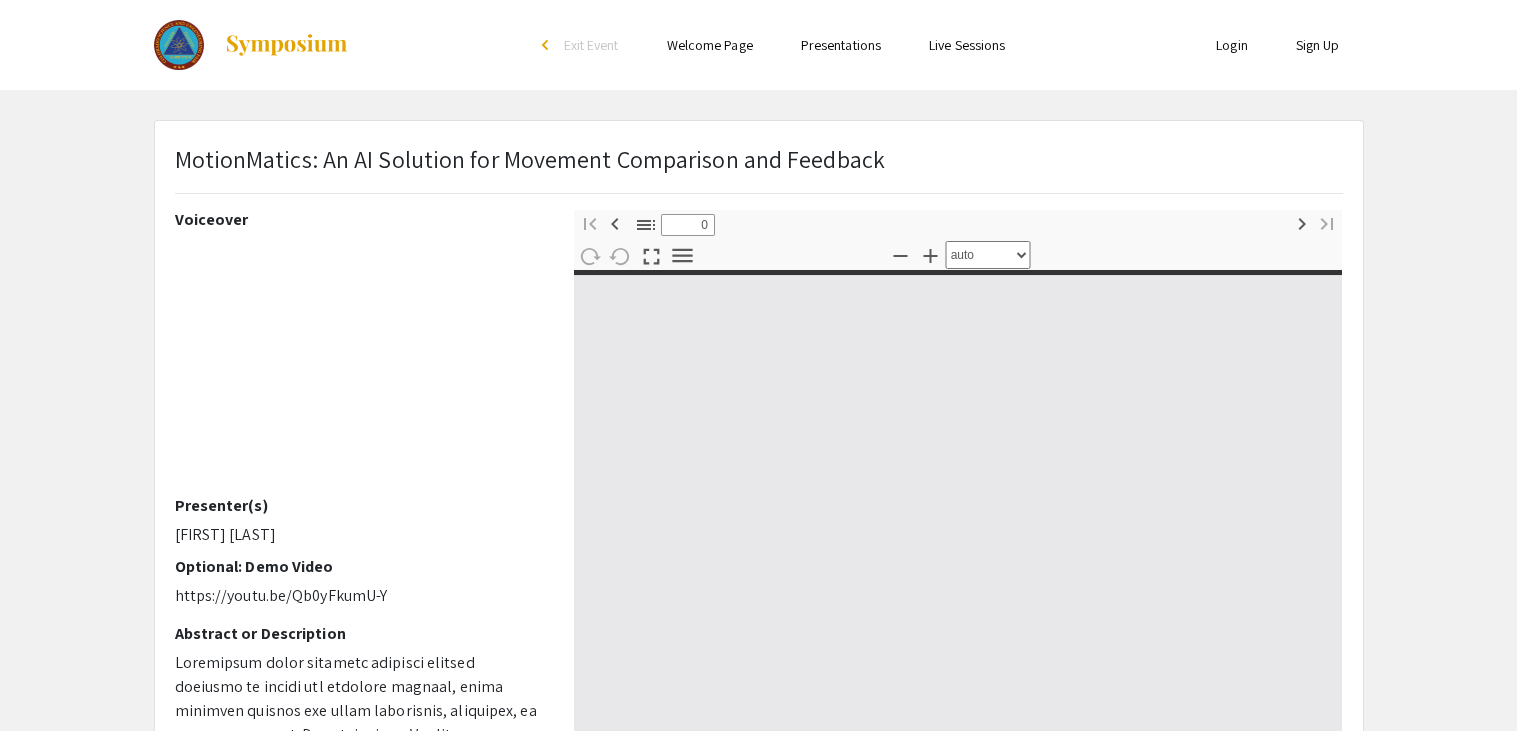 select on "custom" 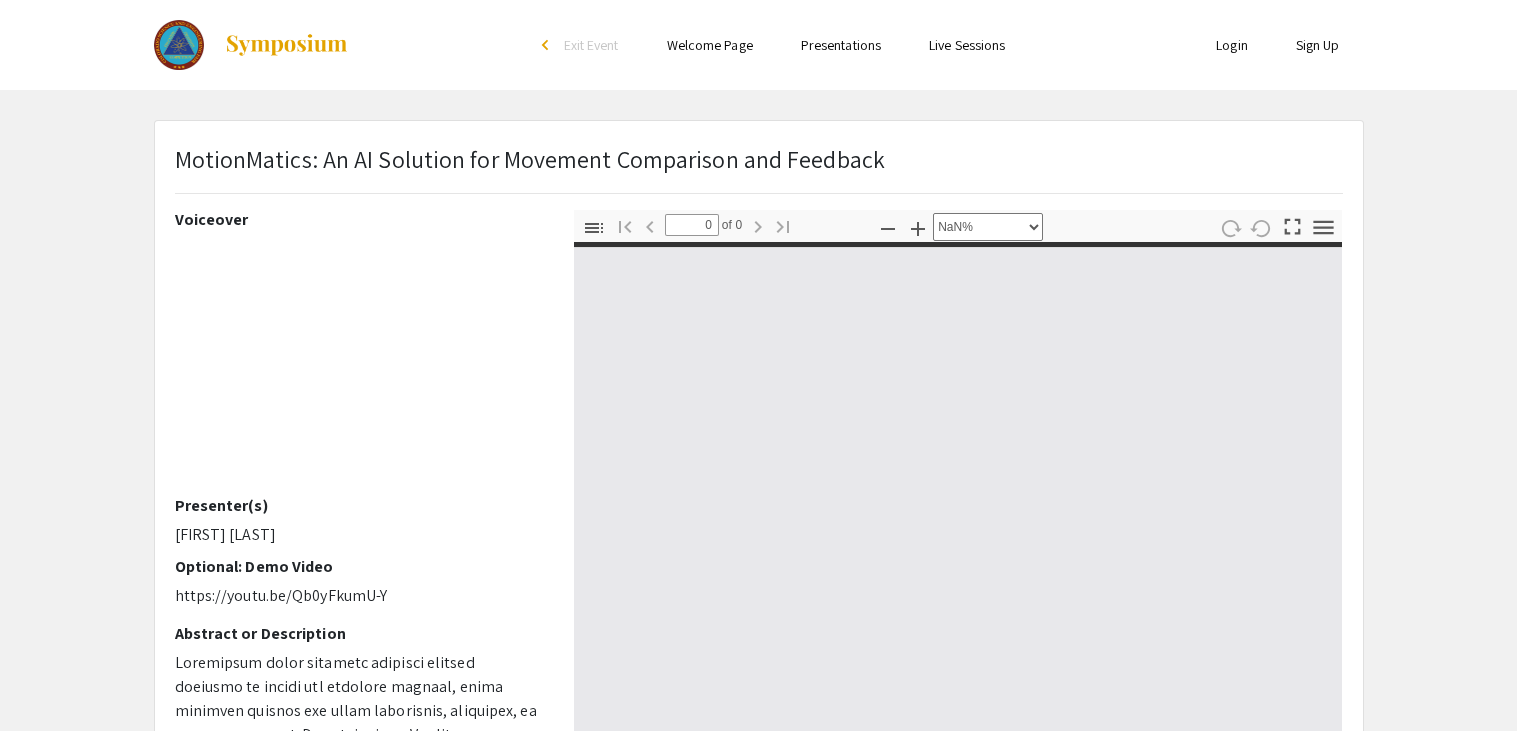 type on "1" 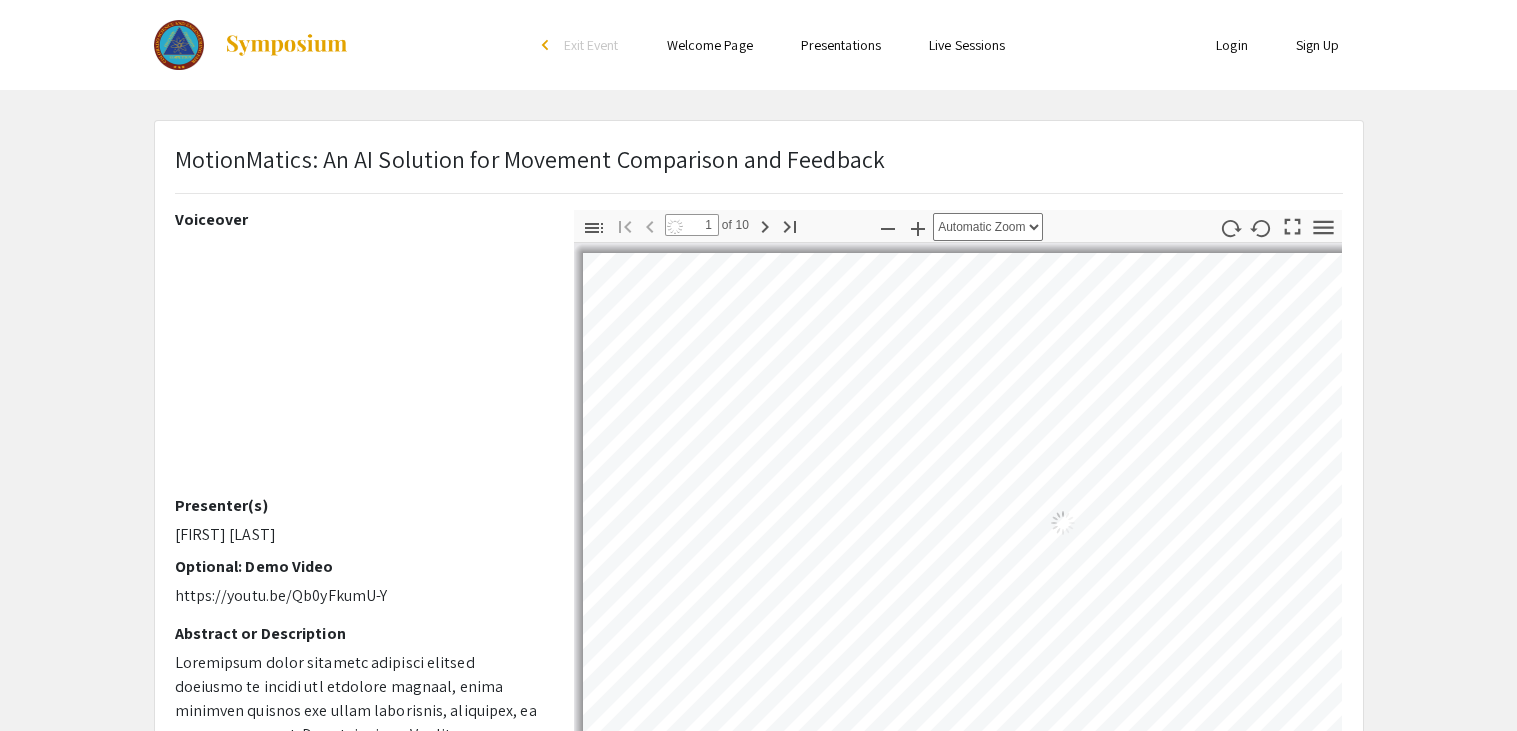 select on "auto" 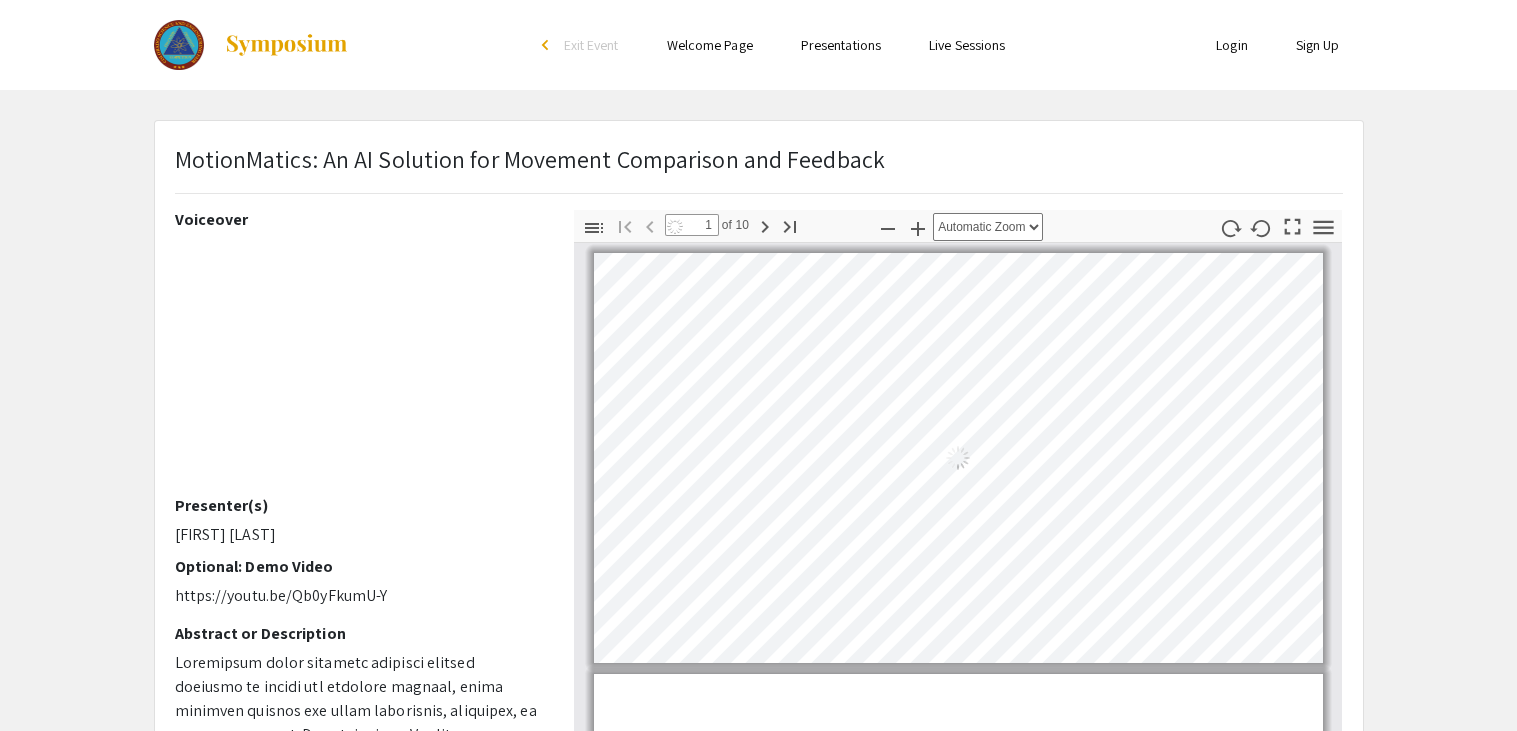 scroll, scrollTop: 2, scrollLeft: 0, axis: vertical 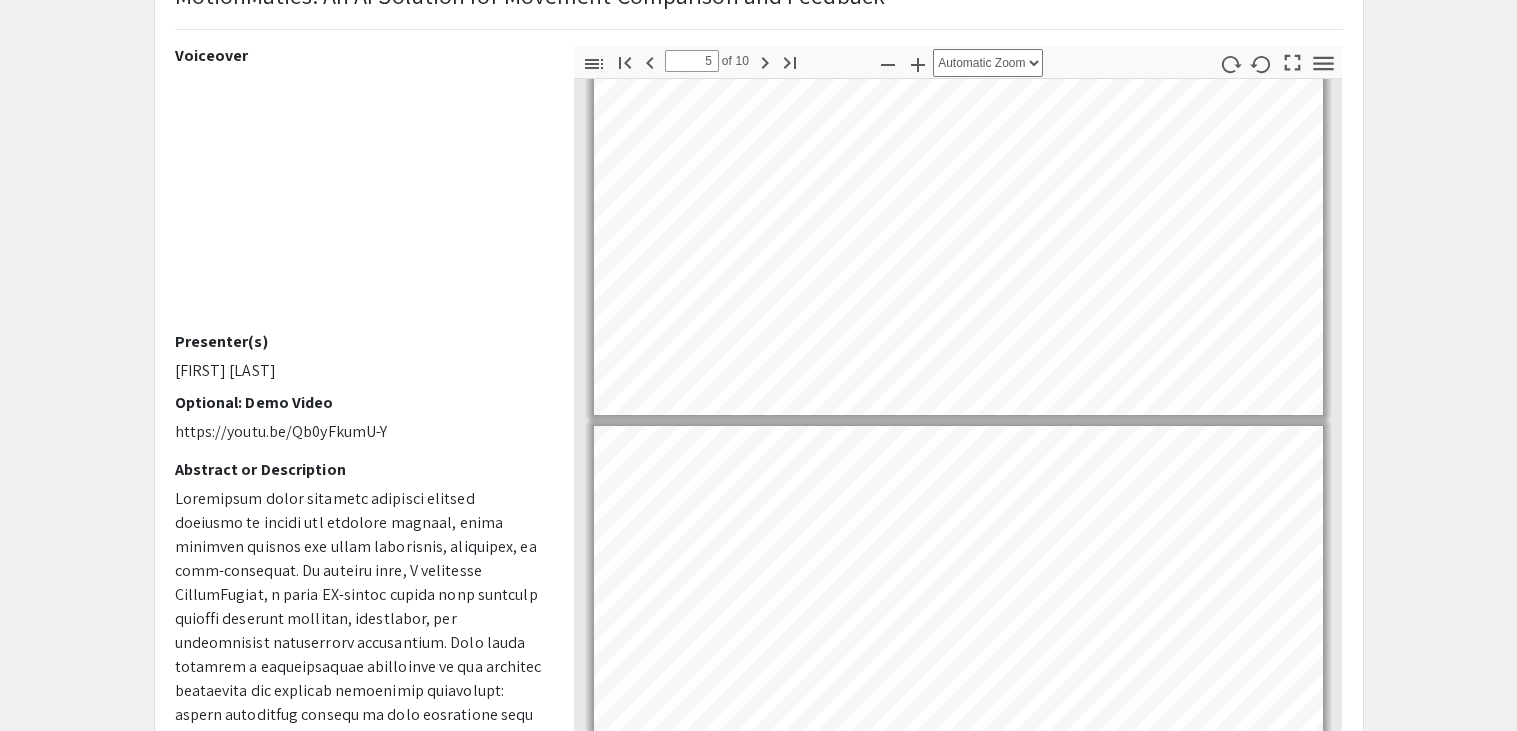 type on "6" 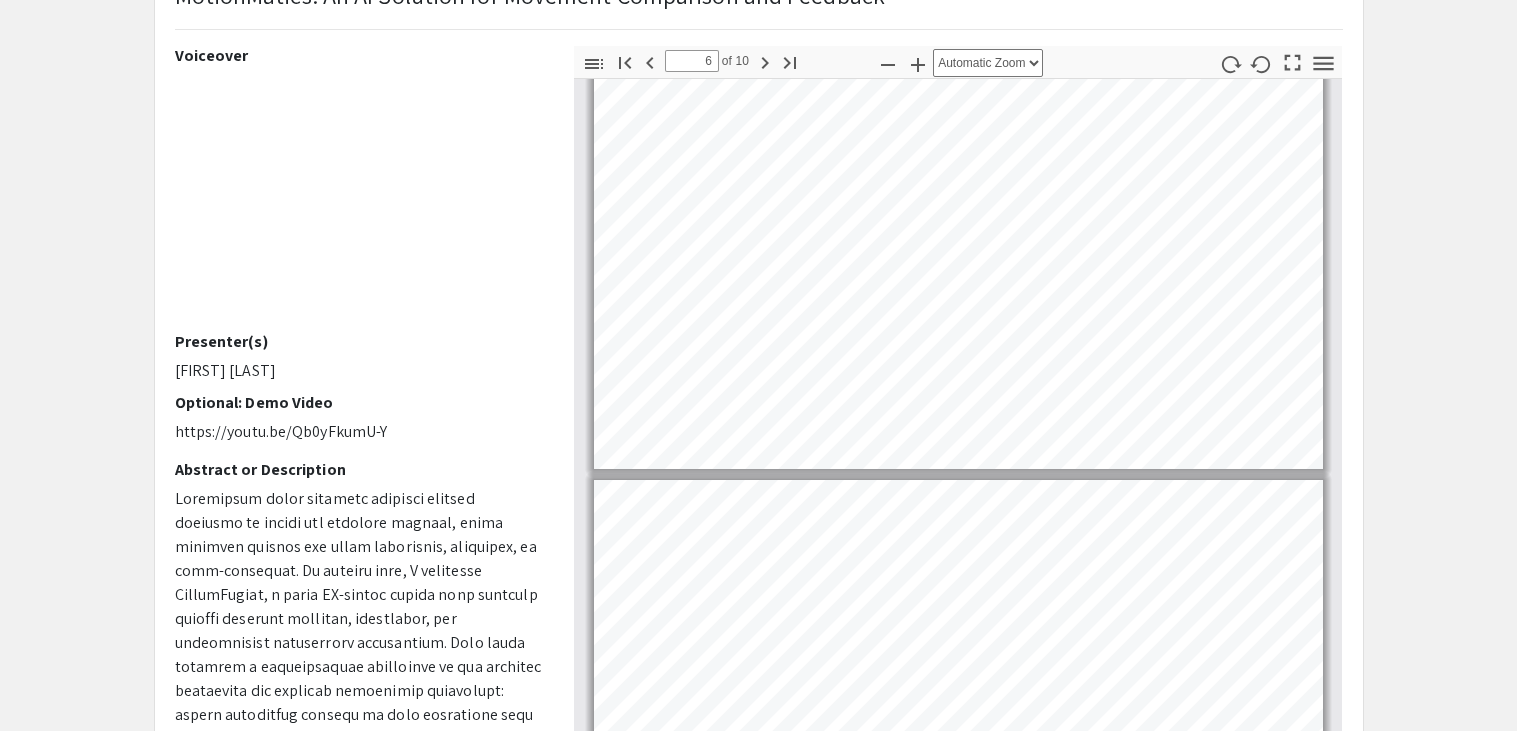 scroll, scrollTop: 2131, scrollLeft: 0, axis: vertical 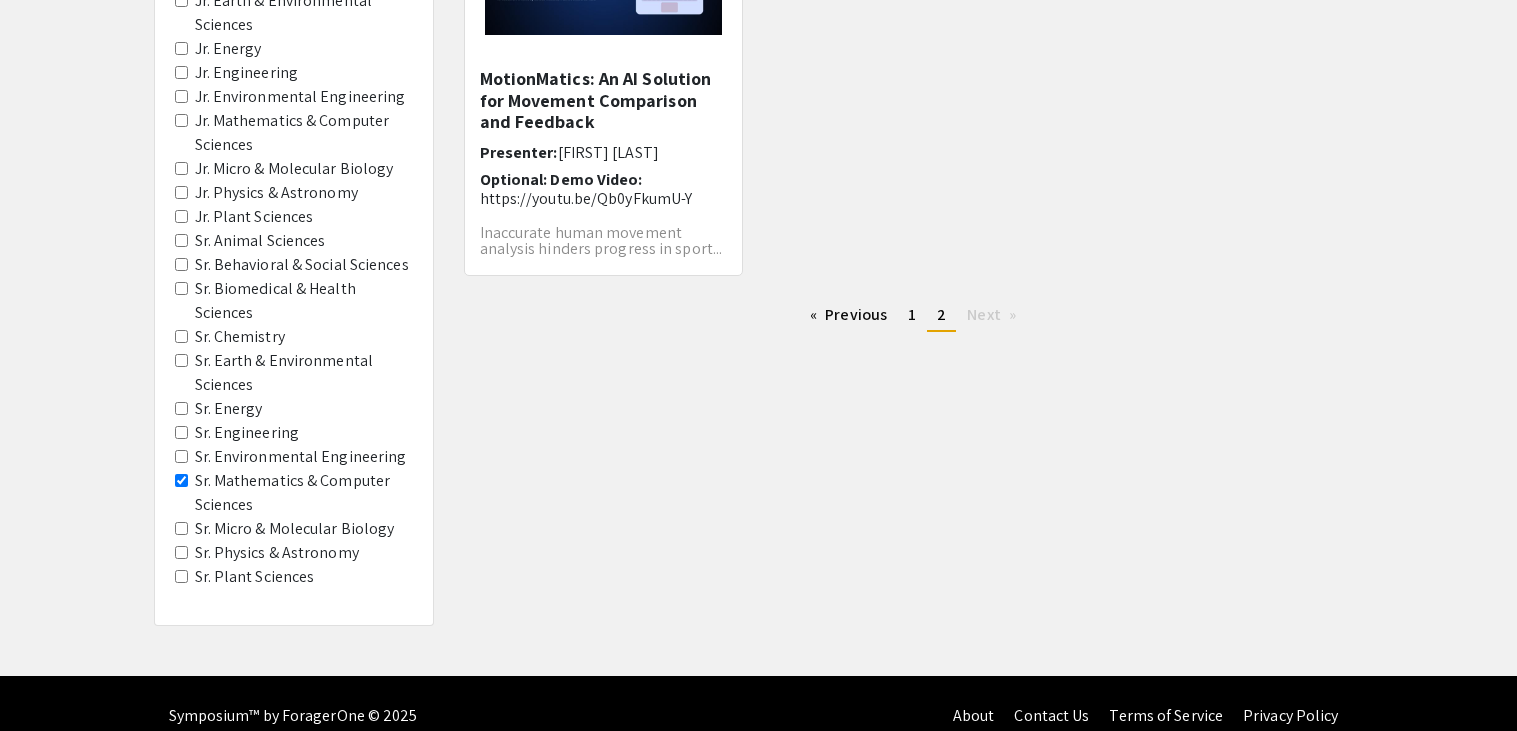 click on "Sr. Earth & Environmental Sciences" at bounding box center [181, 360] 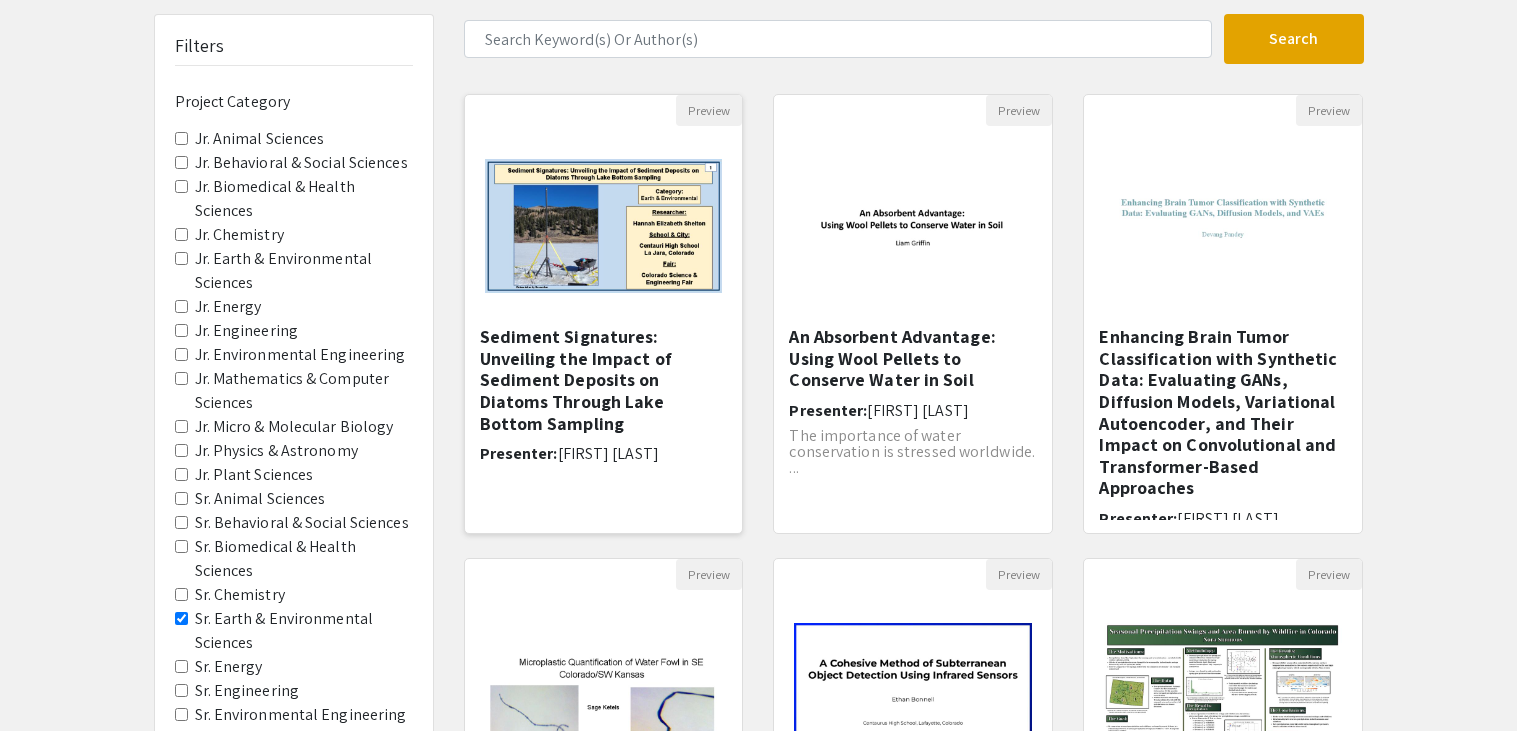 scroll, scrollTop: 188, scrollLeft: 0, axis: vertical 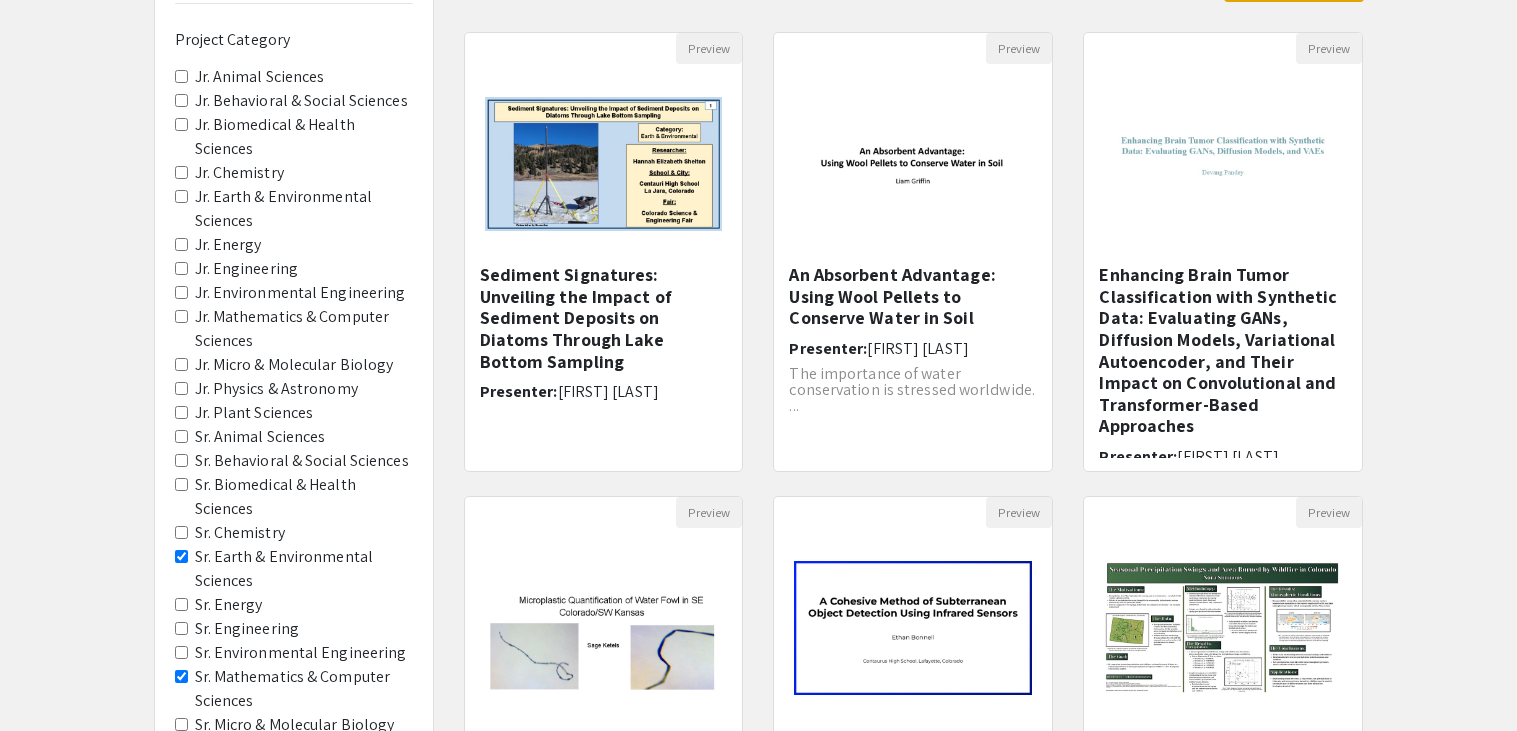 click on "Sr. Earth & Environmental Sciences" at bounding box center (181, 556) 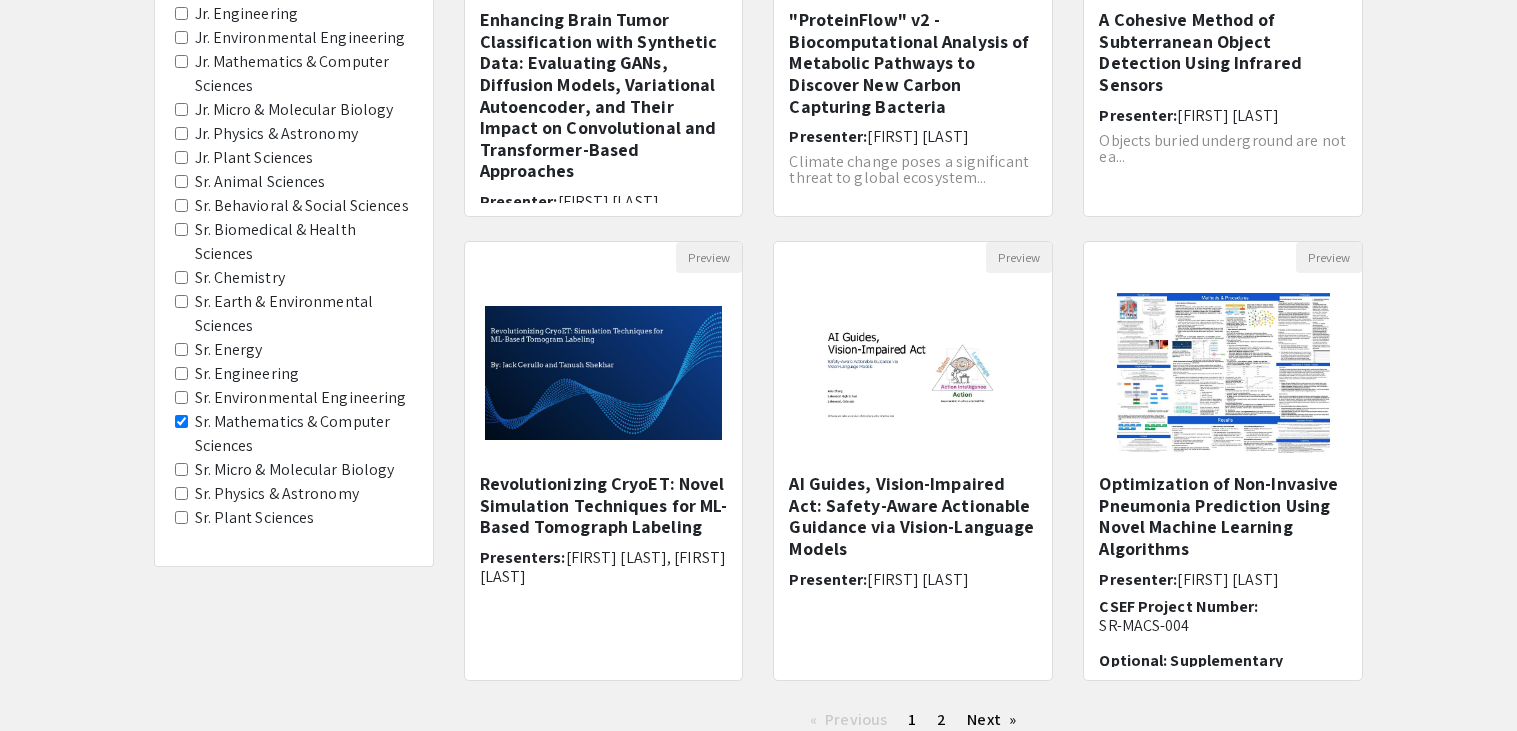 scroll, scrollTop: 448, scrollLeft: 0, axis: vertical 